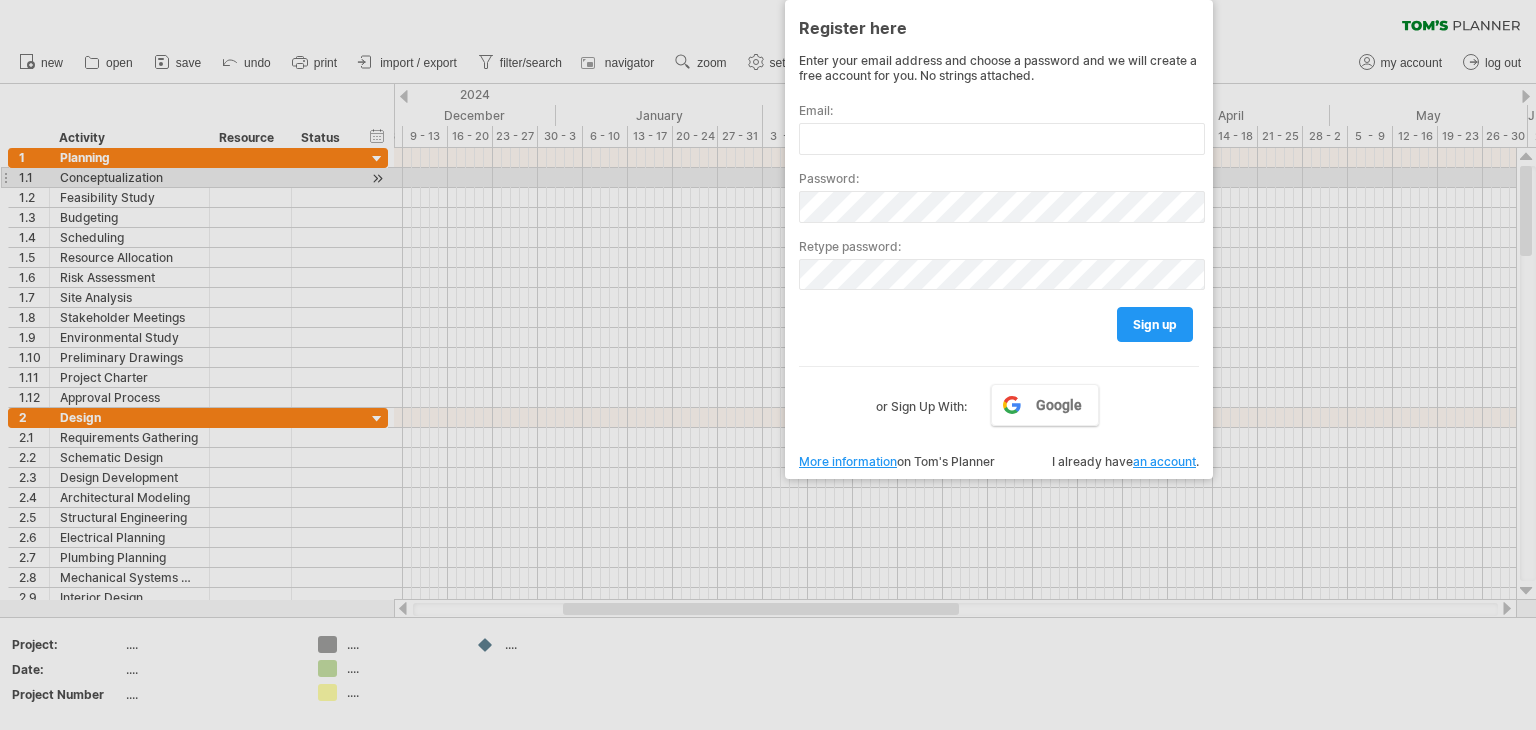 scroll, scrollTop: 0, scrollLeft: 0, axis: both 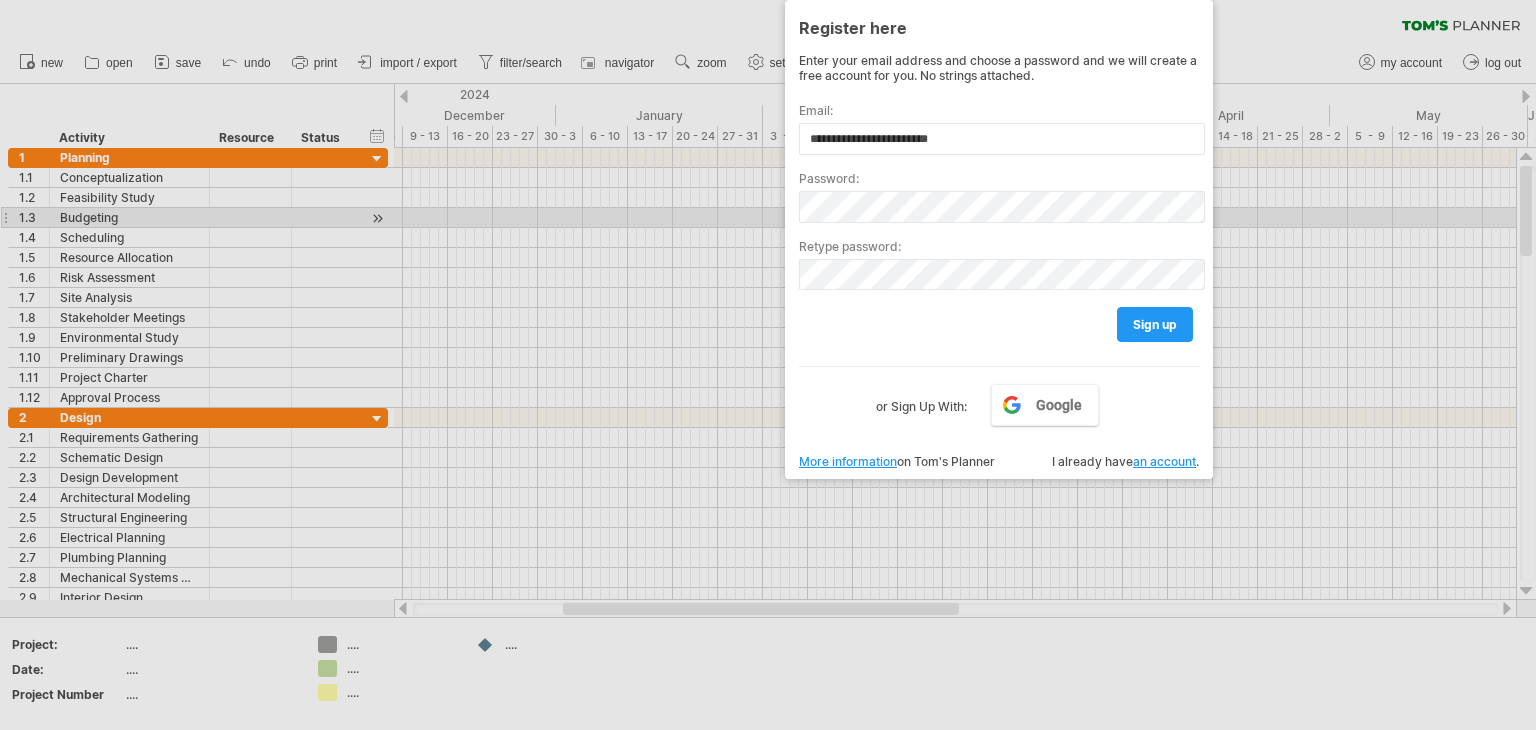 type on "**********" 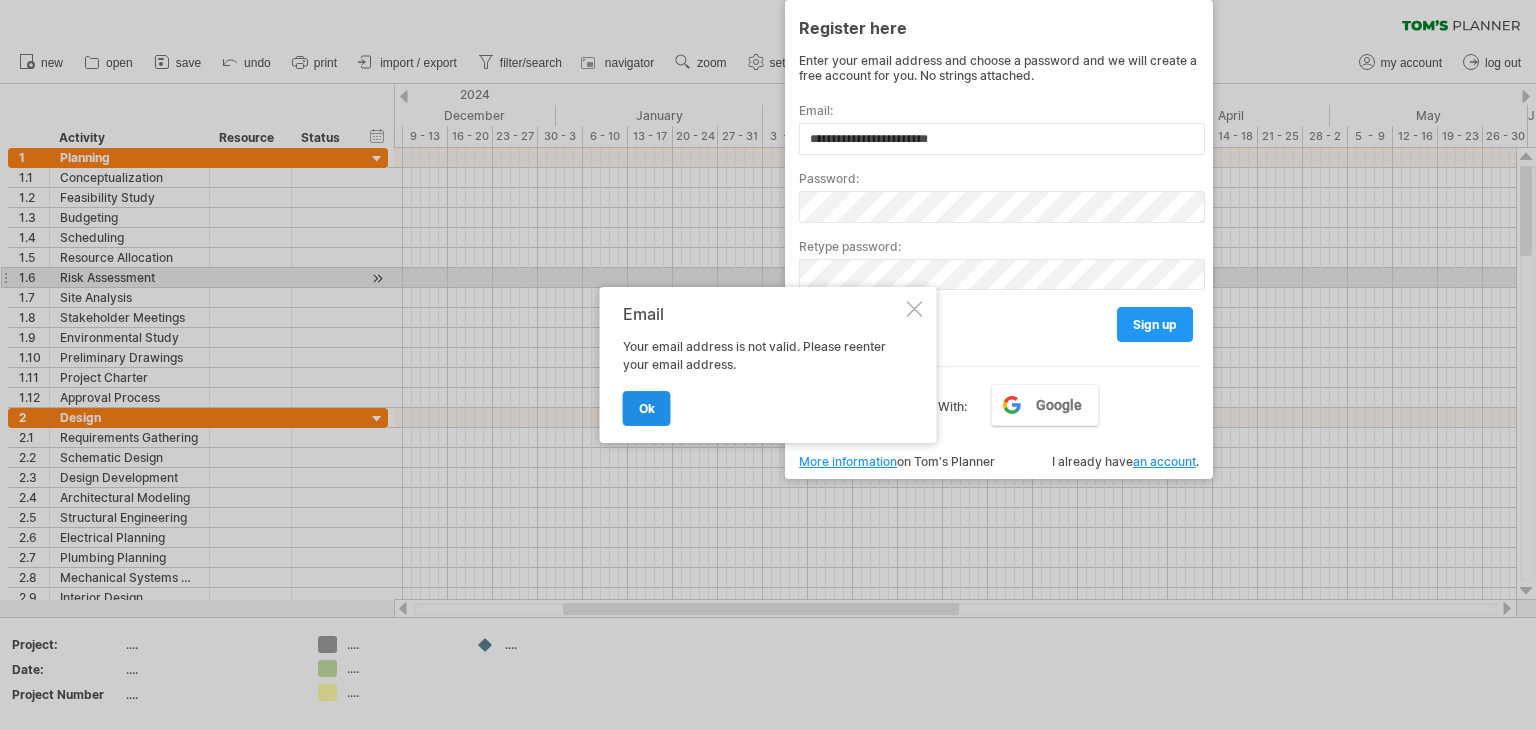 click on "ok" at bounding box center (647, 408) 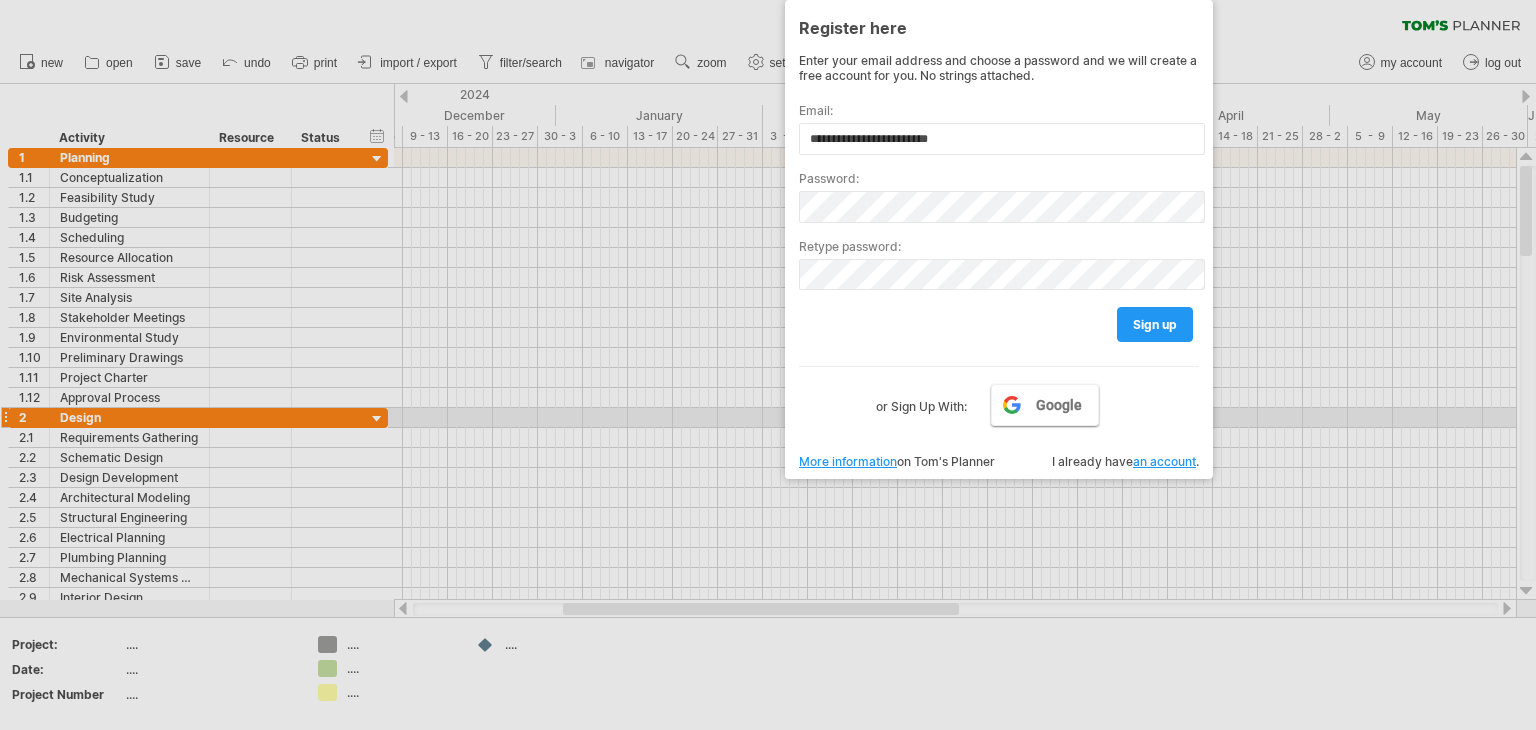 click on "Google" at bounding box center (1059, 405) 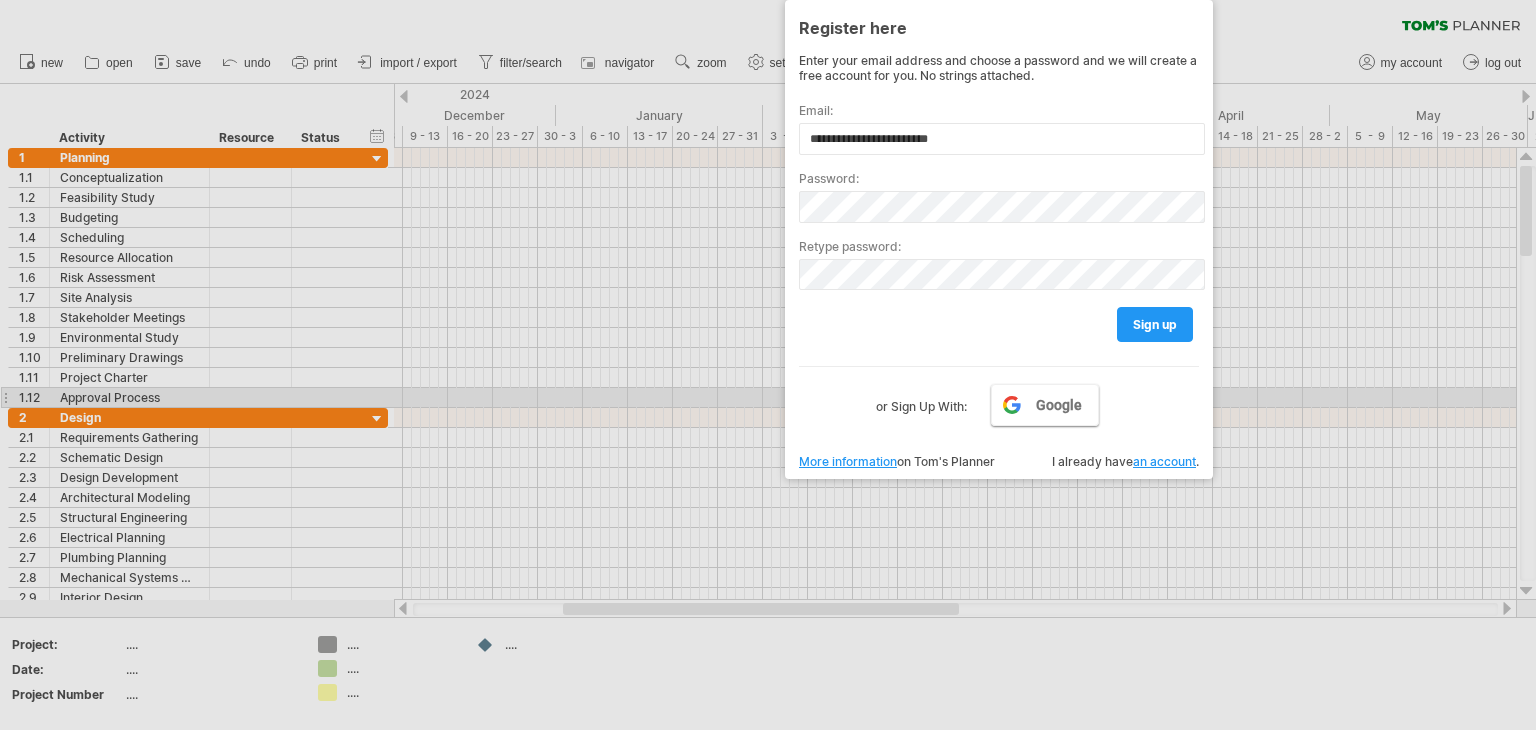 click on "Google" at bounding box center (1059, 405) 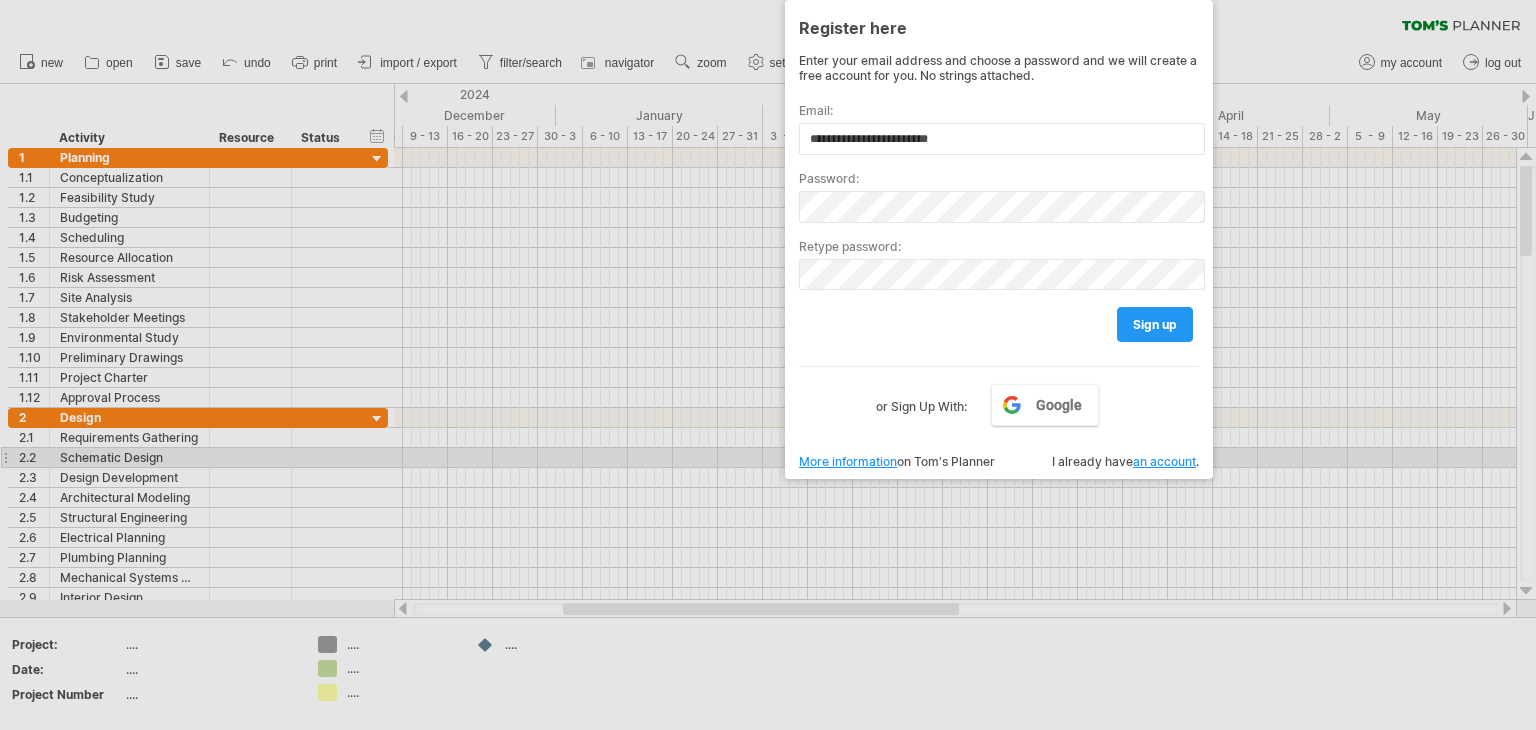 click on "an account" at bounding box center (1164, 461) 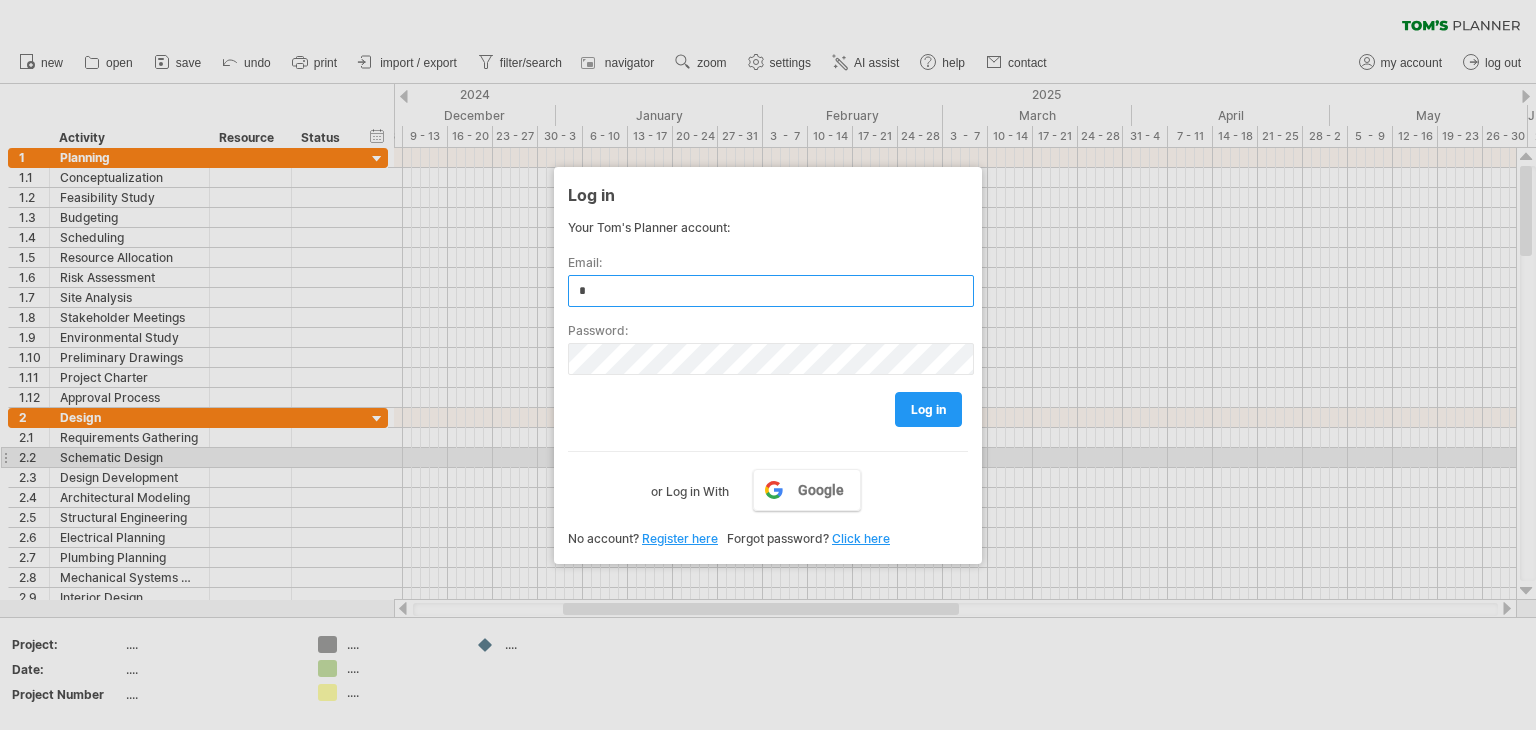 type on "**********" 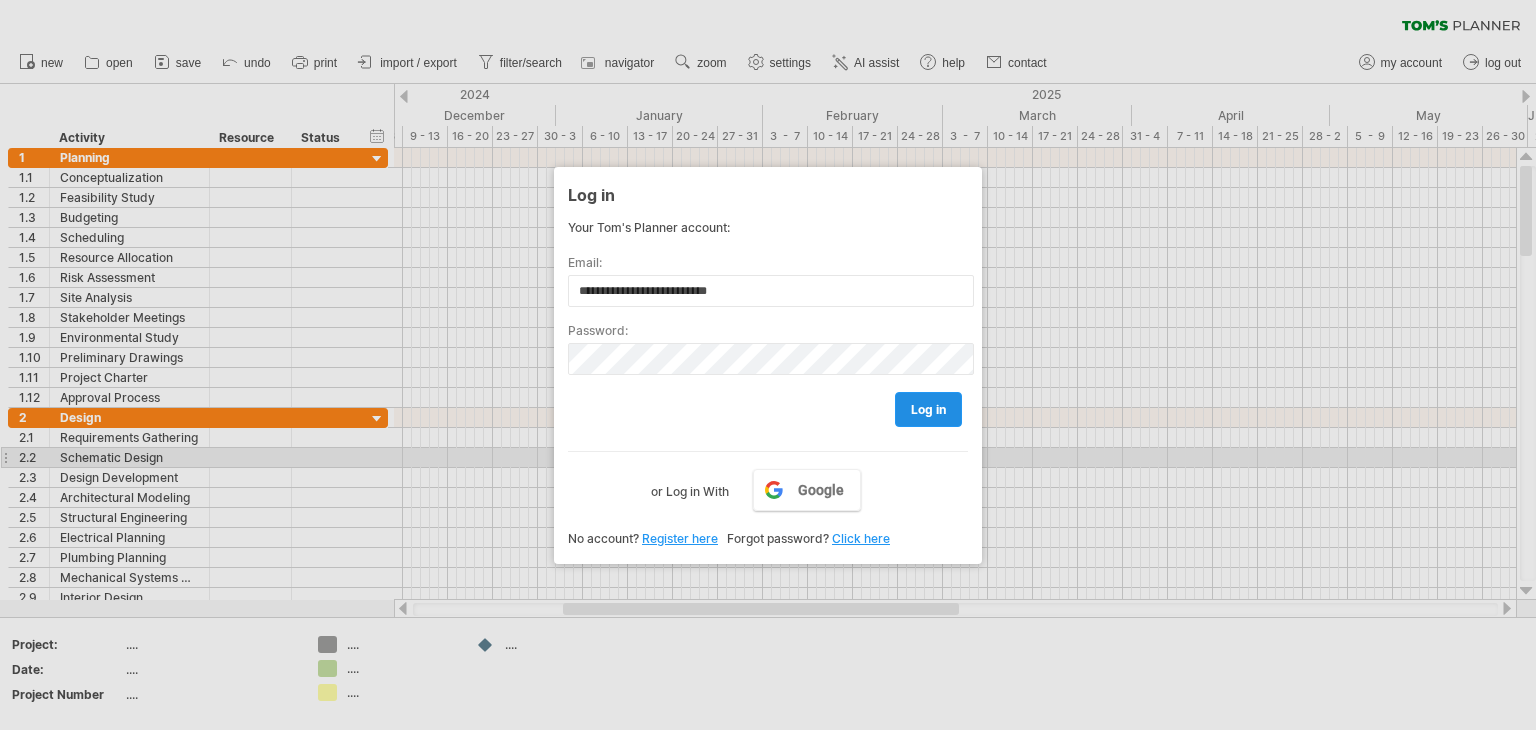 click on "log in" at bounding box center (928, 409) 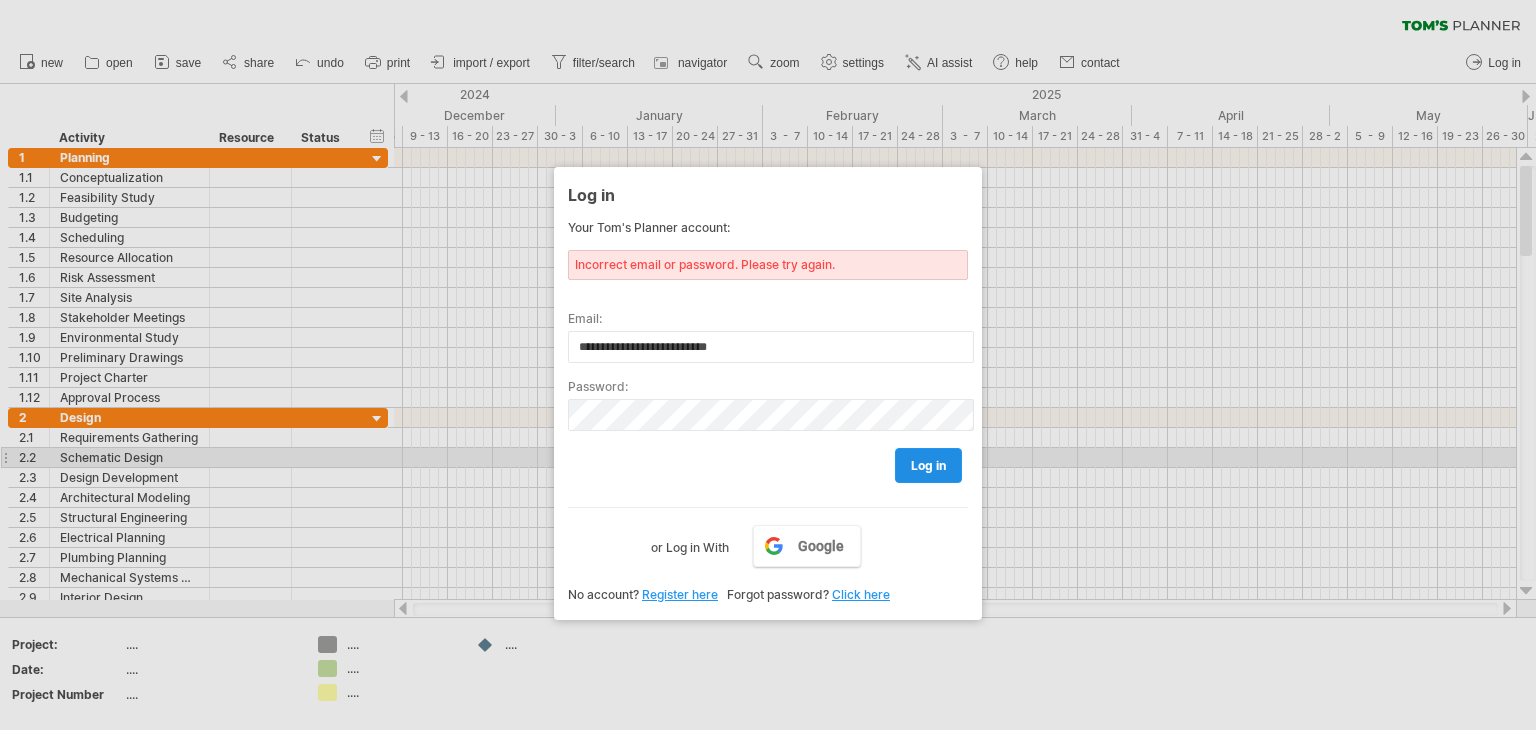 click on "log in" at bounding box center (928, 465) 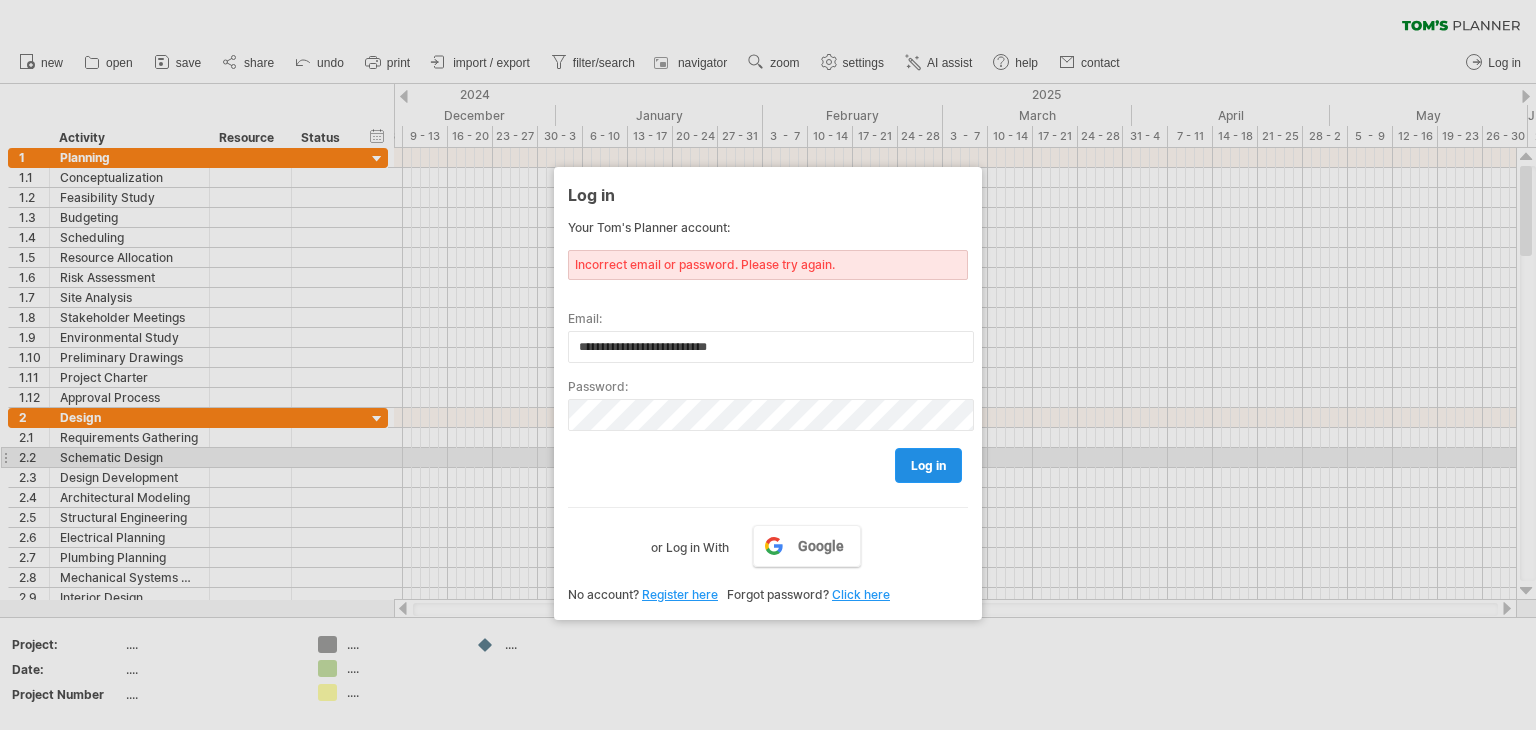click on "log in" at bounding box center (928, 465) 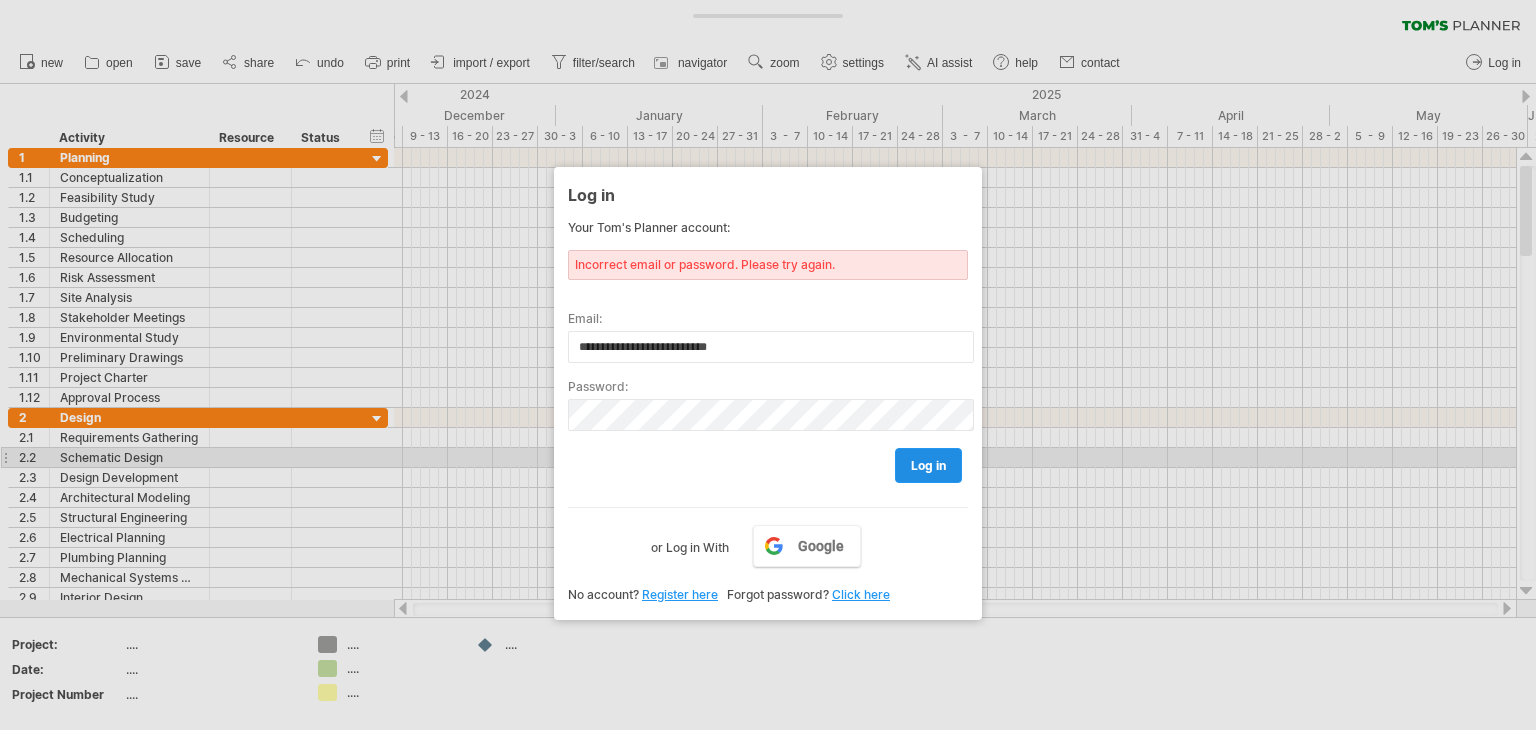 click on "log in" at bounding box center (928, 465) 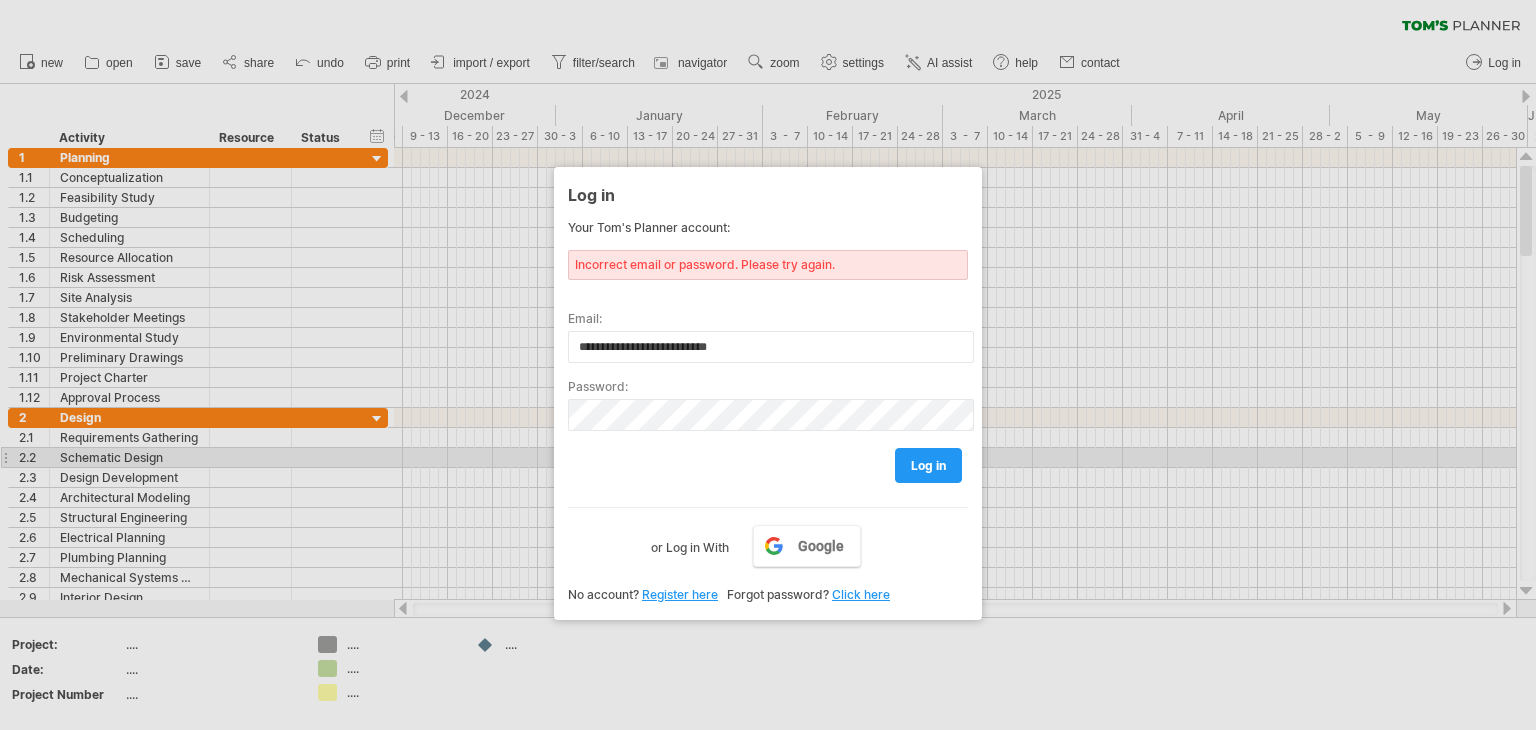 click on "Click here" at bounding box center [861, 594] 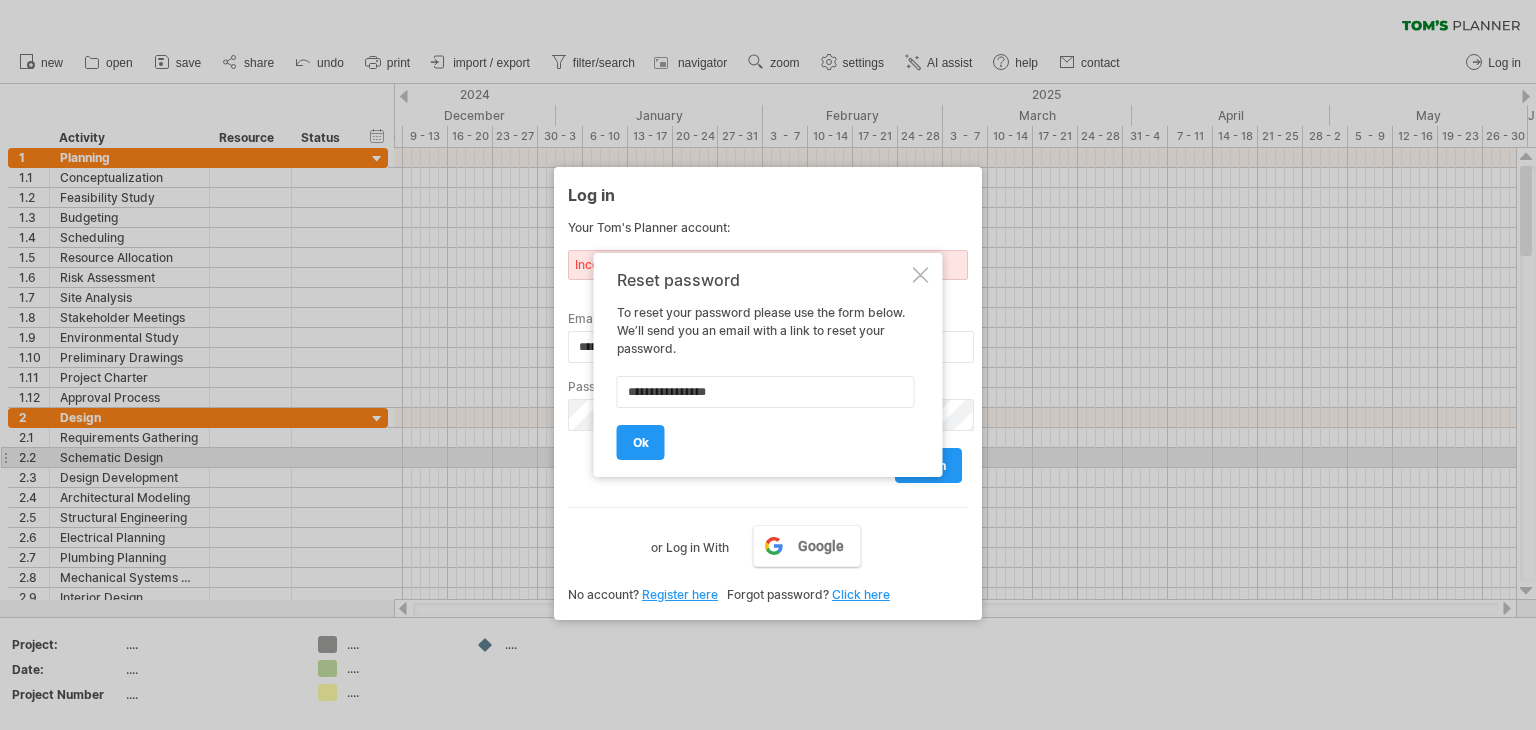 type on "**********" 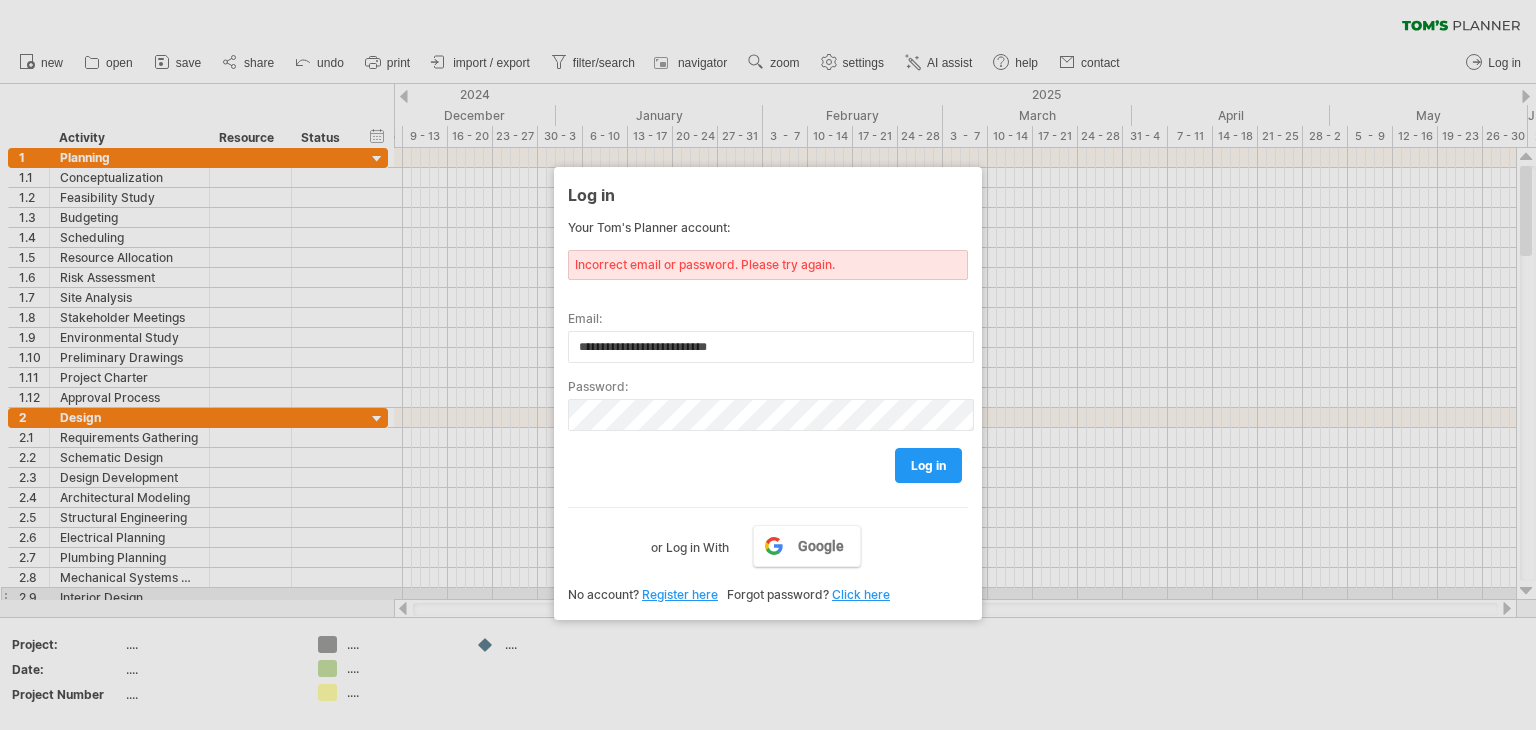 click on "Click here" at bounding box center (861, 594) 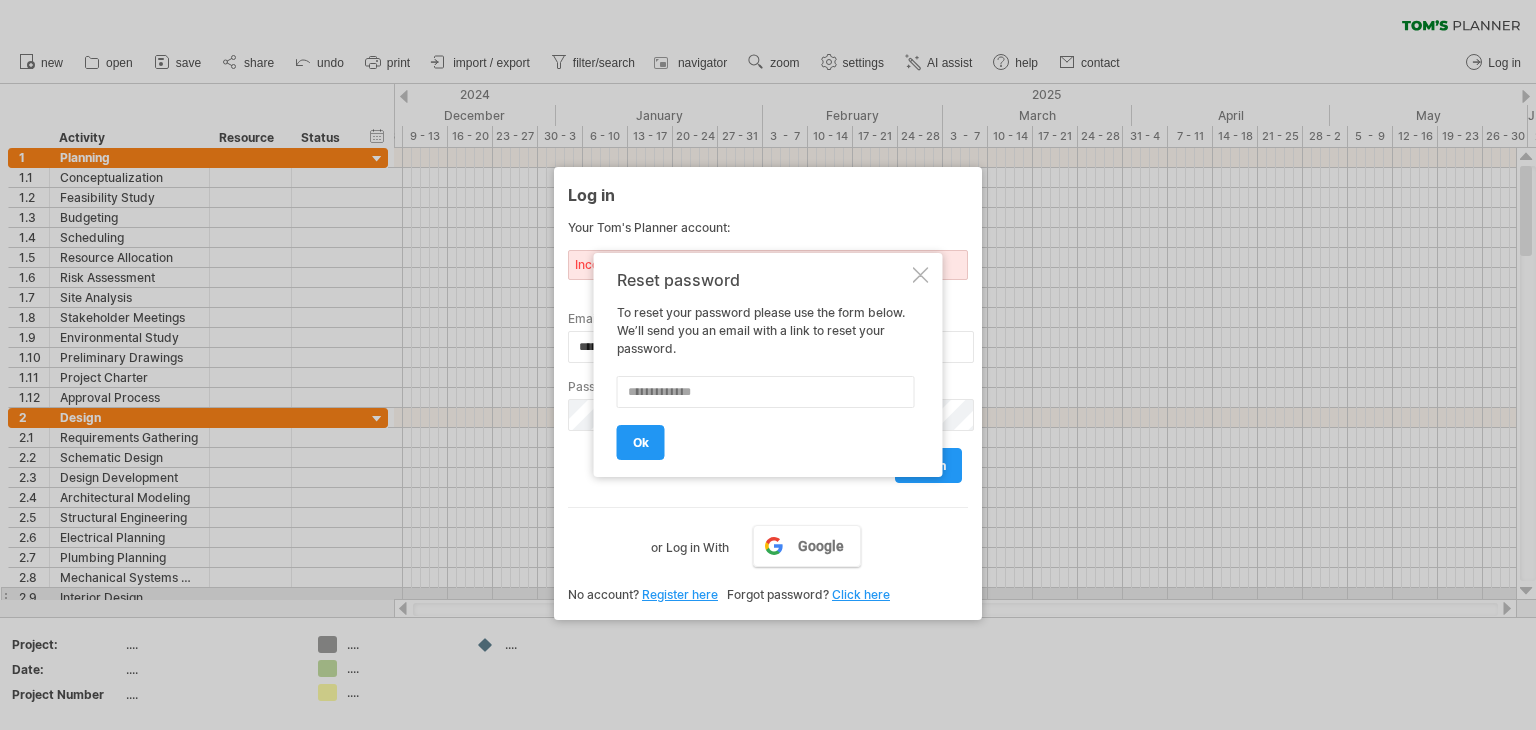 click on "Reset password To reset your password please use the form below. We’ll send you an email with a link to reset your password. ok" at bounding box center (763, 365) 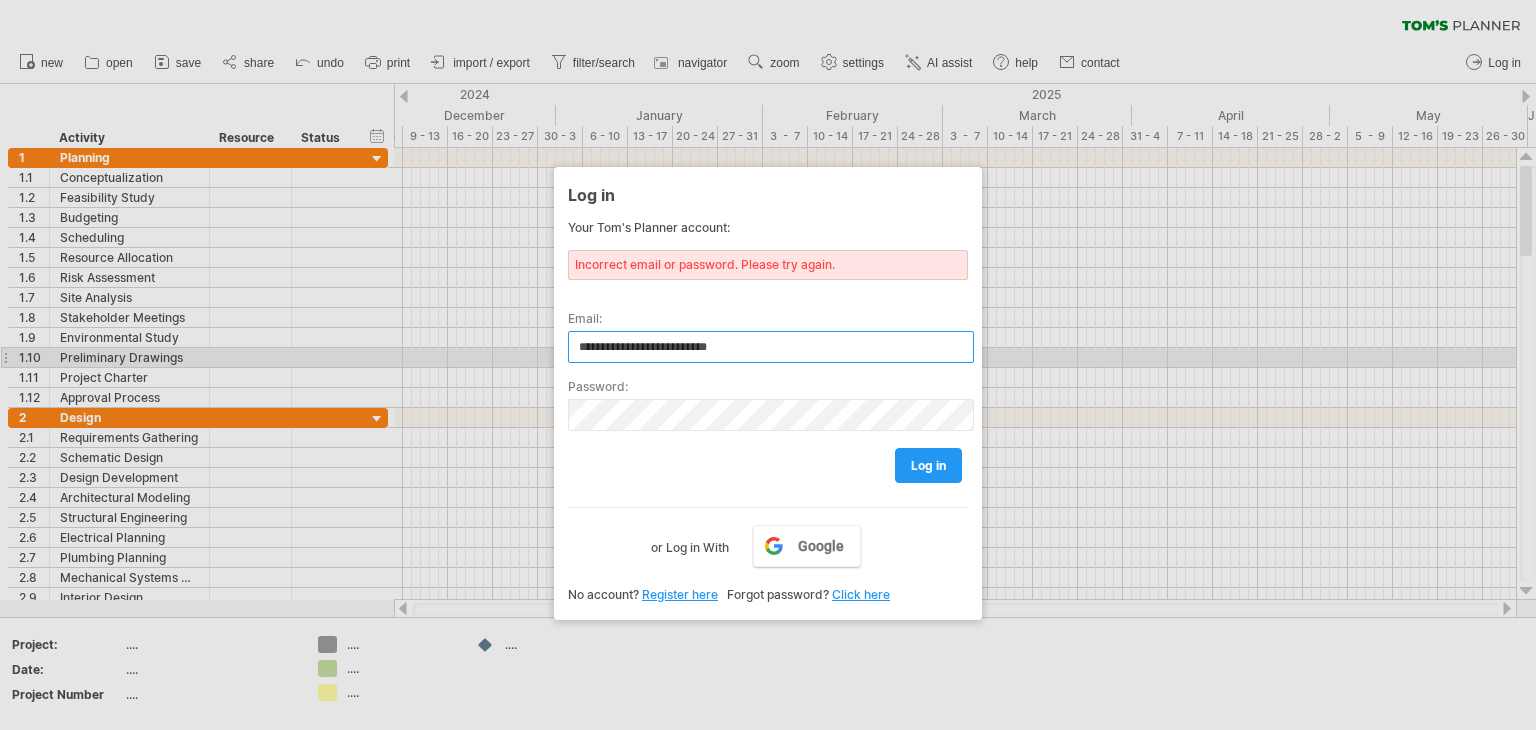 drag, startPoint x: 771, startPoint y: 350, endPoint x: 534, endPoint y: 355, distance: 237.05273 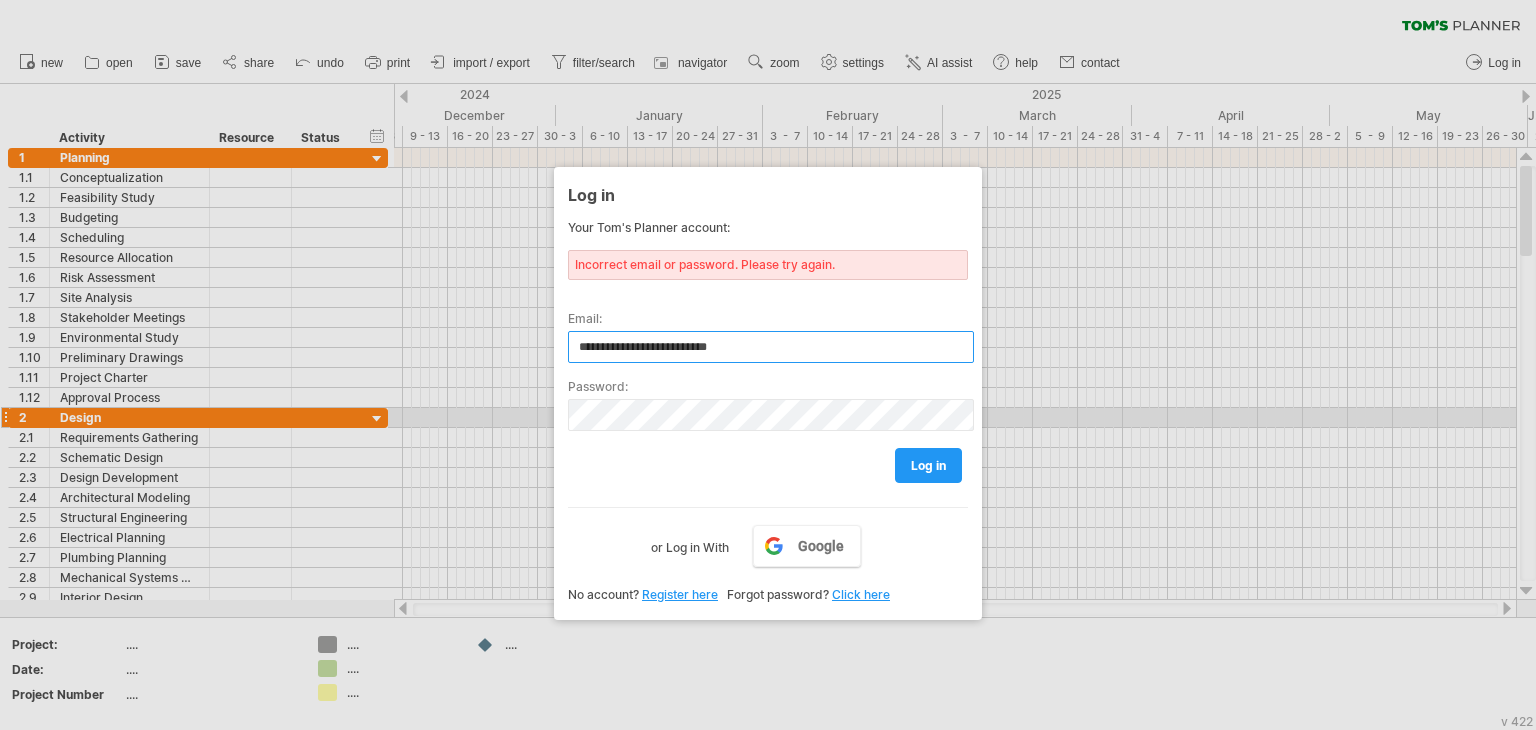 type on "********" 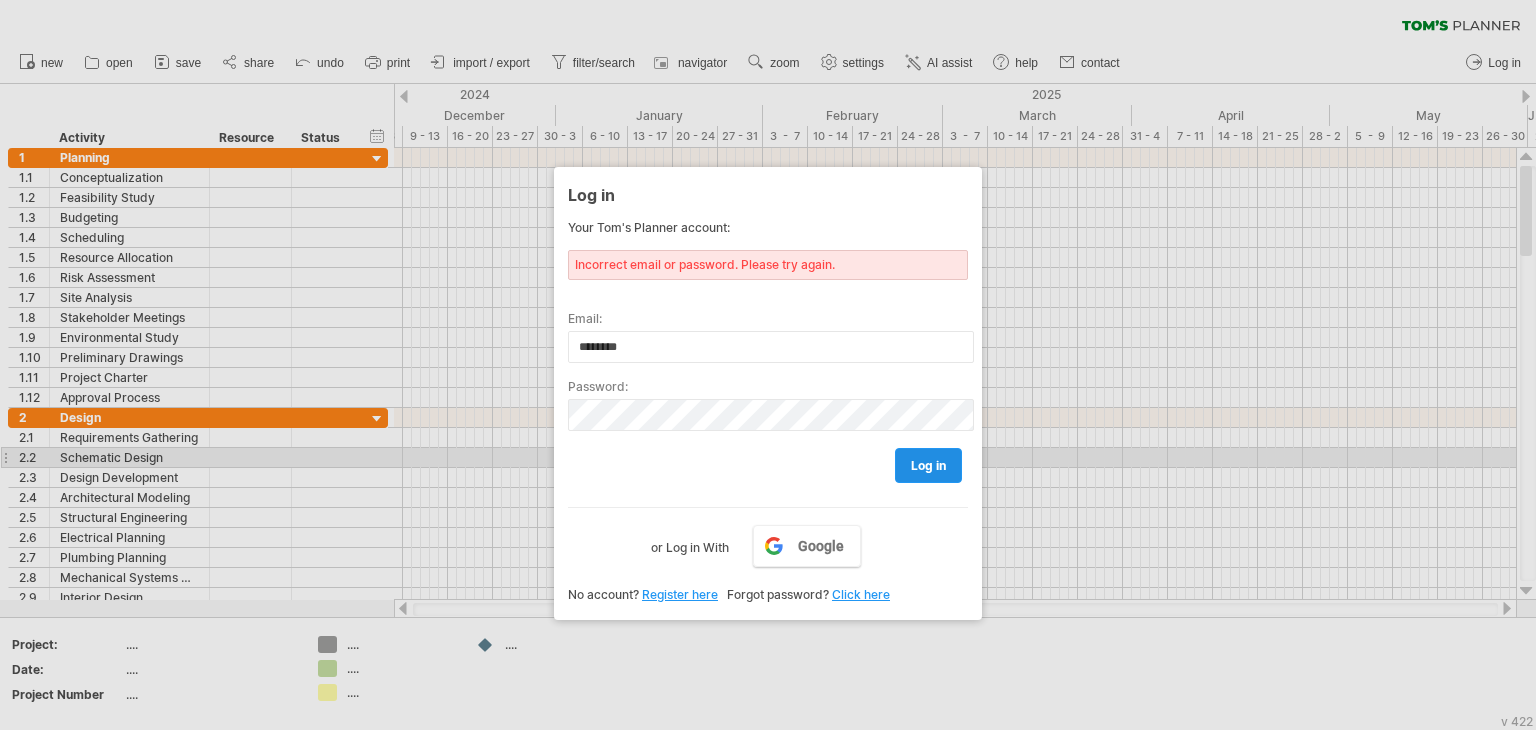 click on "log in" at bounding box center (928, 465) 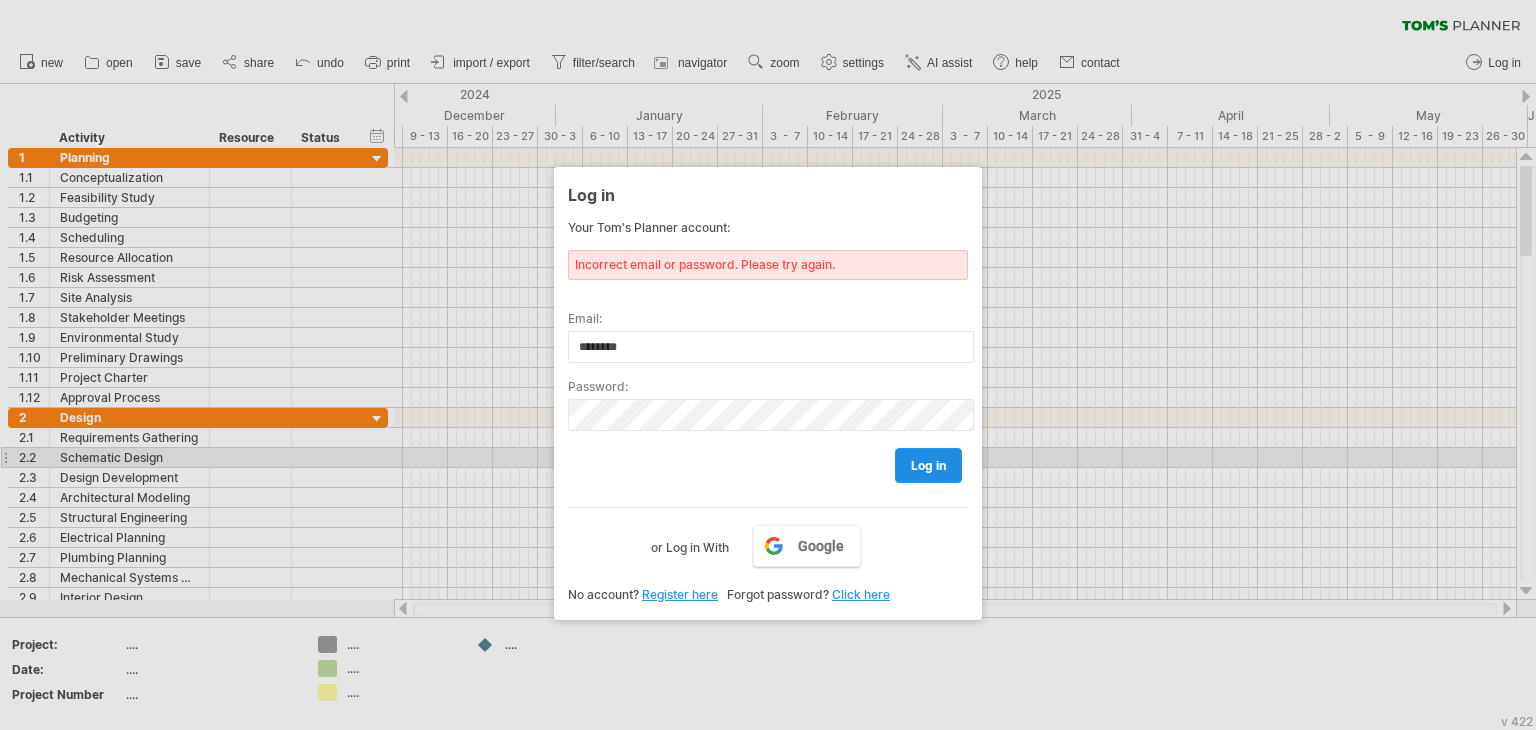 click on "log in" at bounding box center (928, 465) 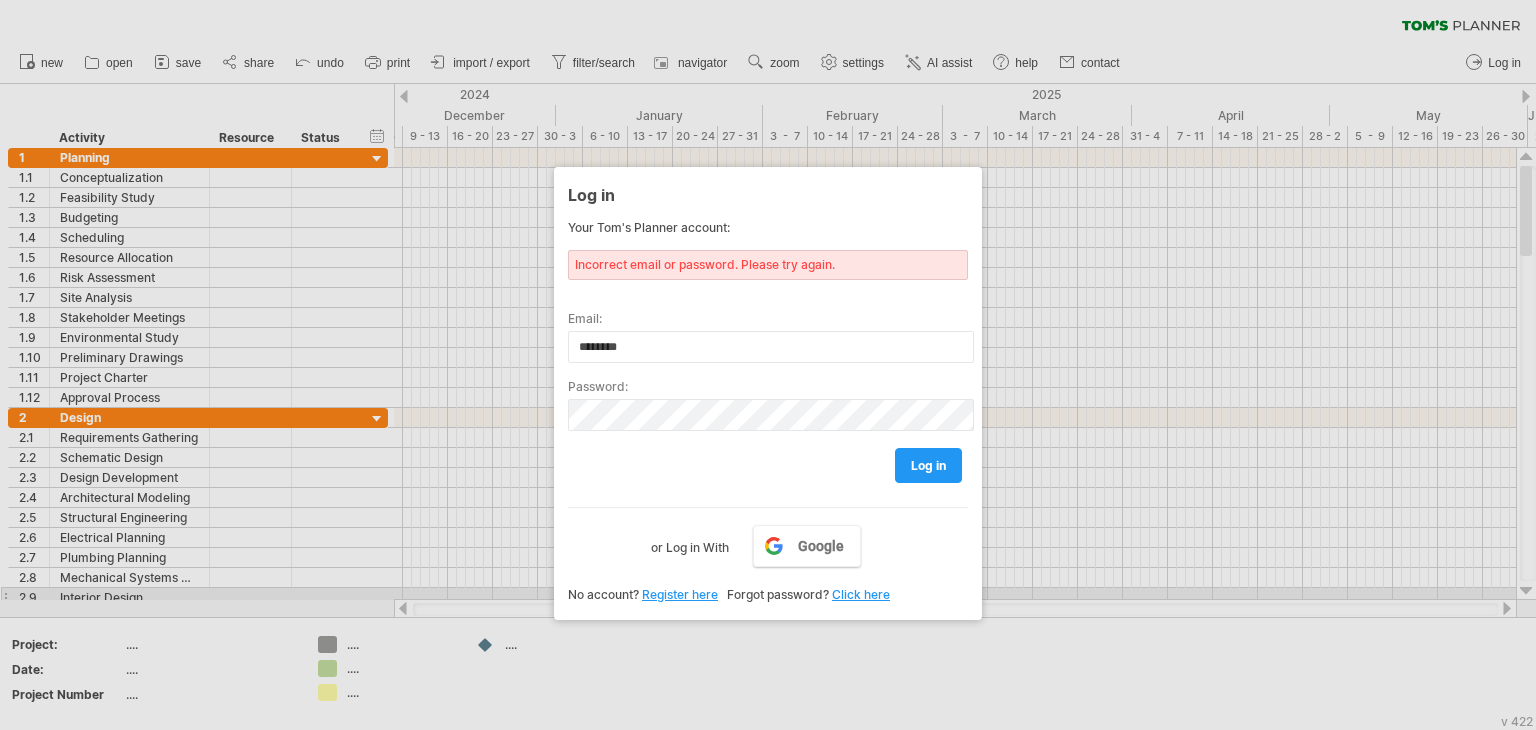 click on "Click here" at bounding box center [861, 594] 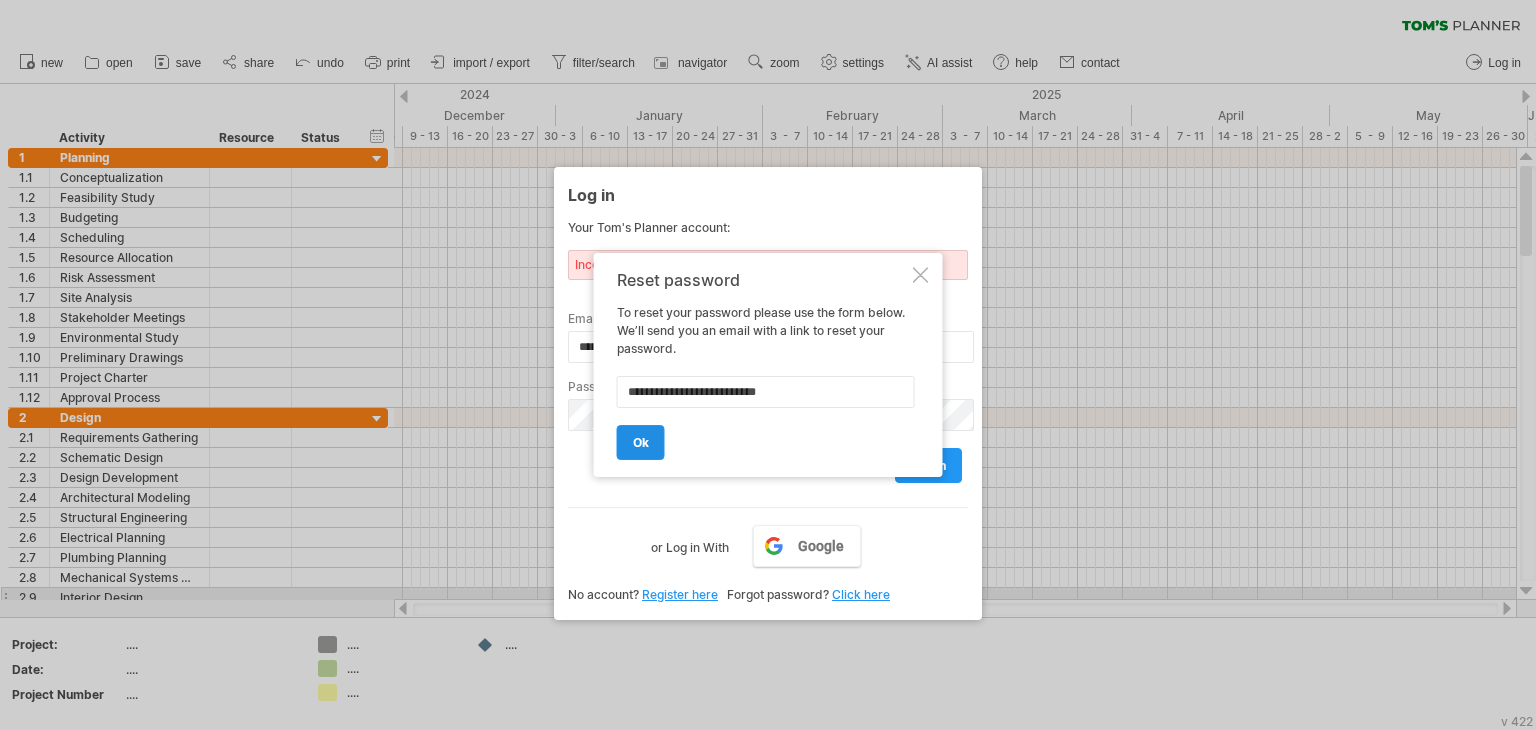 type on "**********" 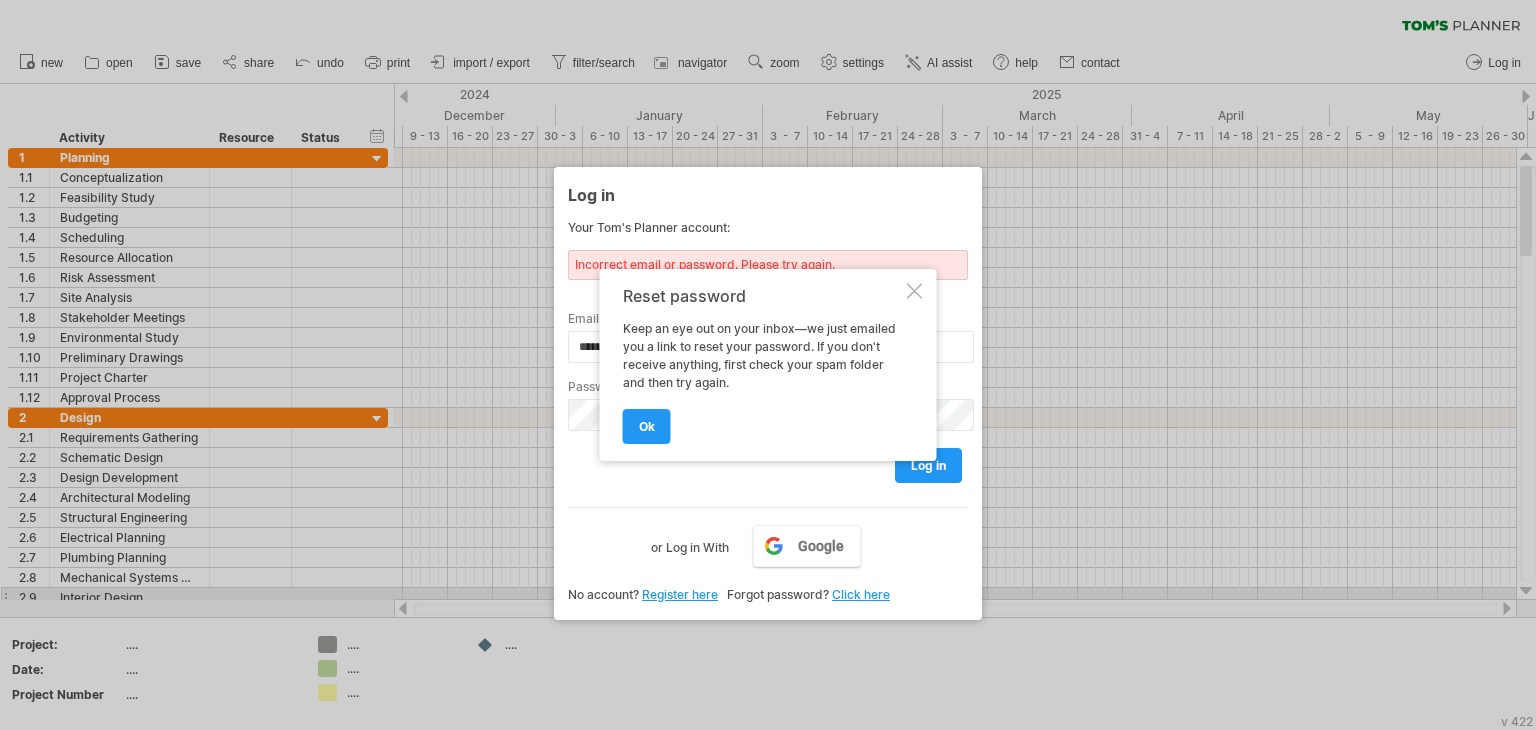 click at bounding box center [915, 291] 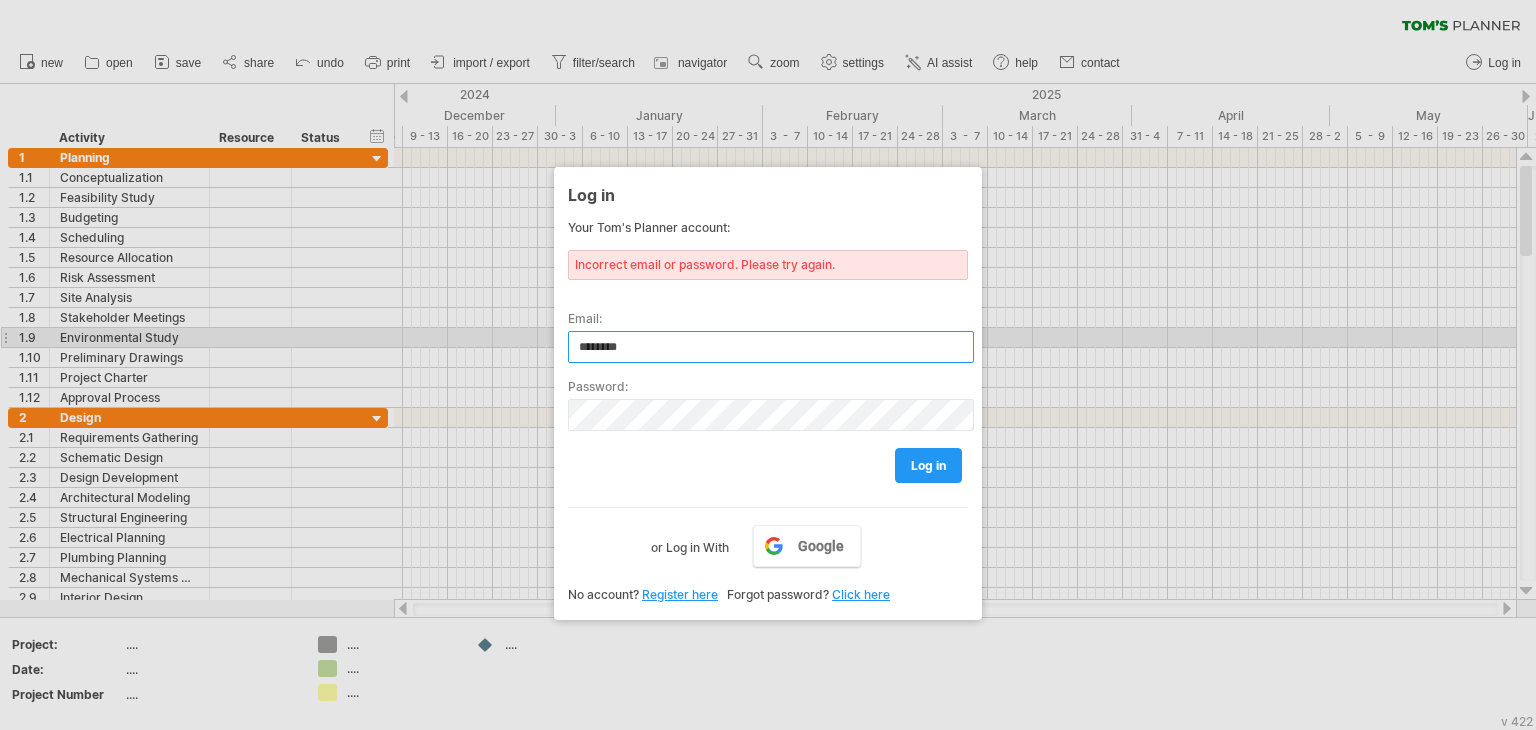 click on "********" at bounding box center (771, 347) 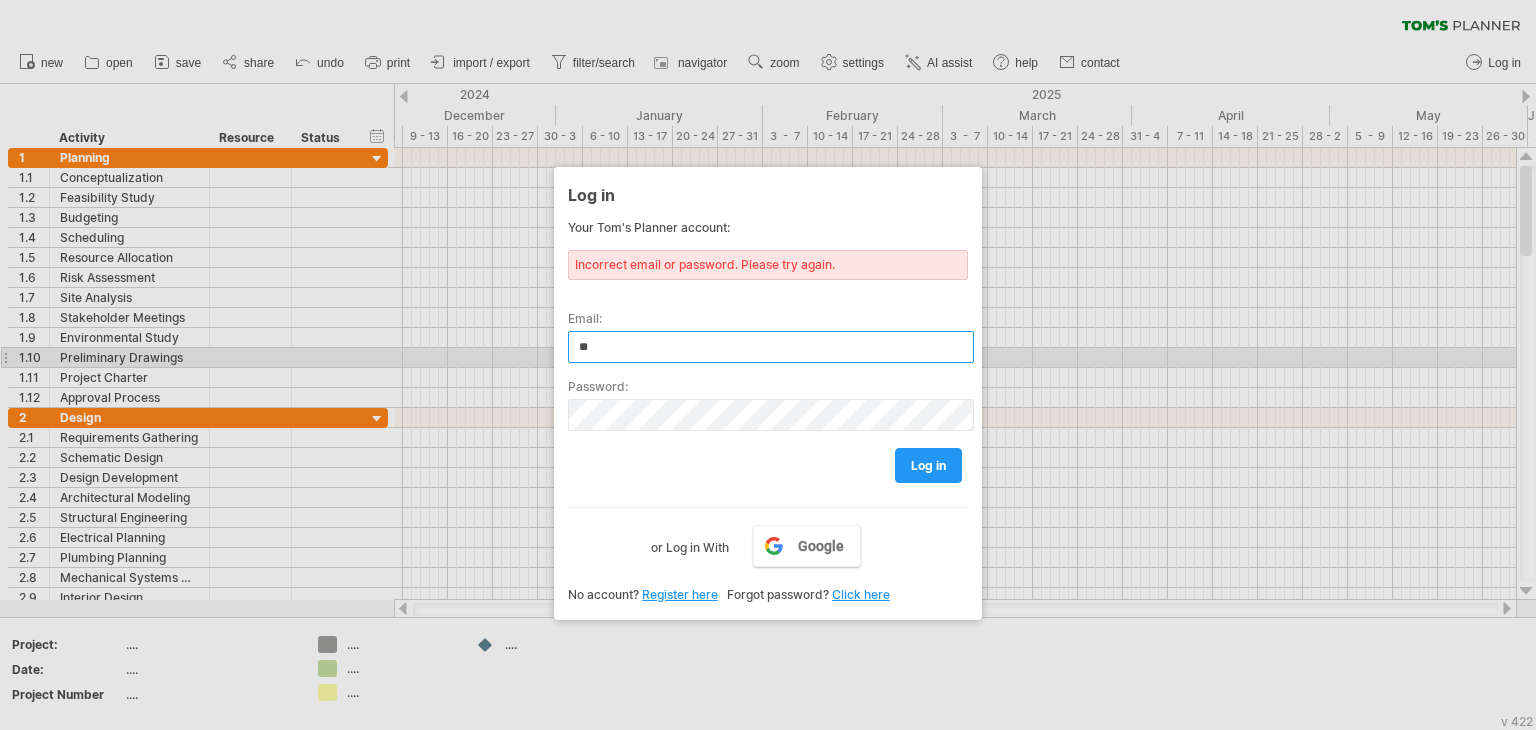 type on "*" 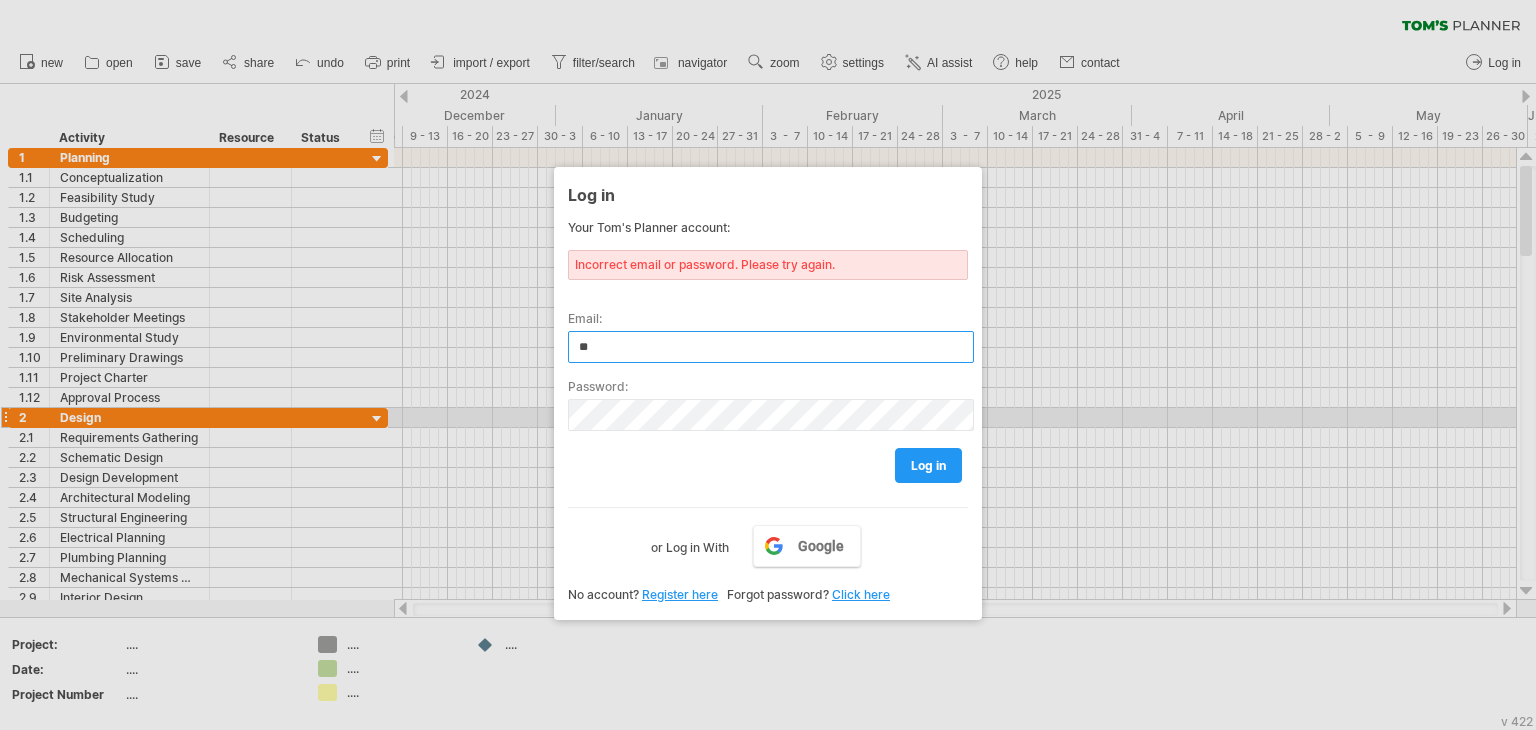 type on "**********" 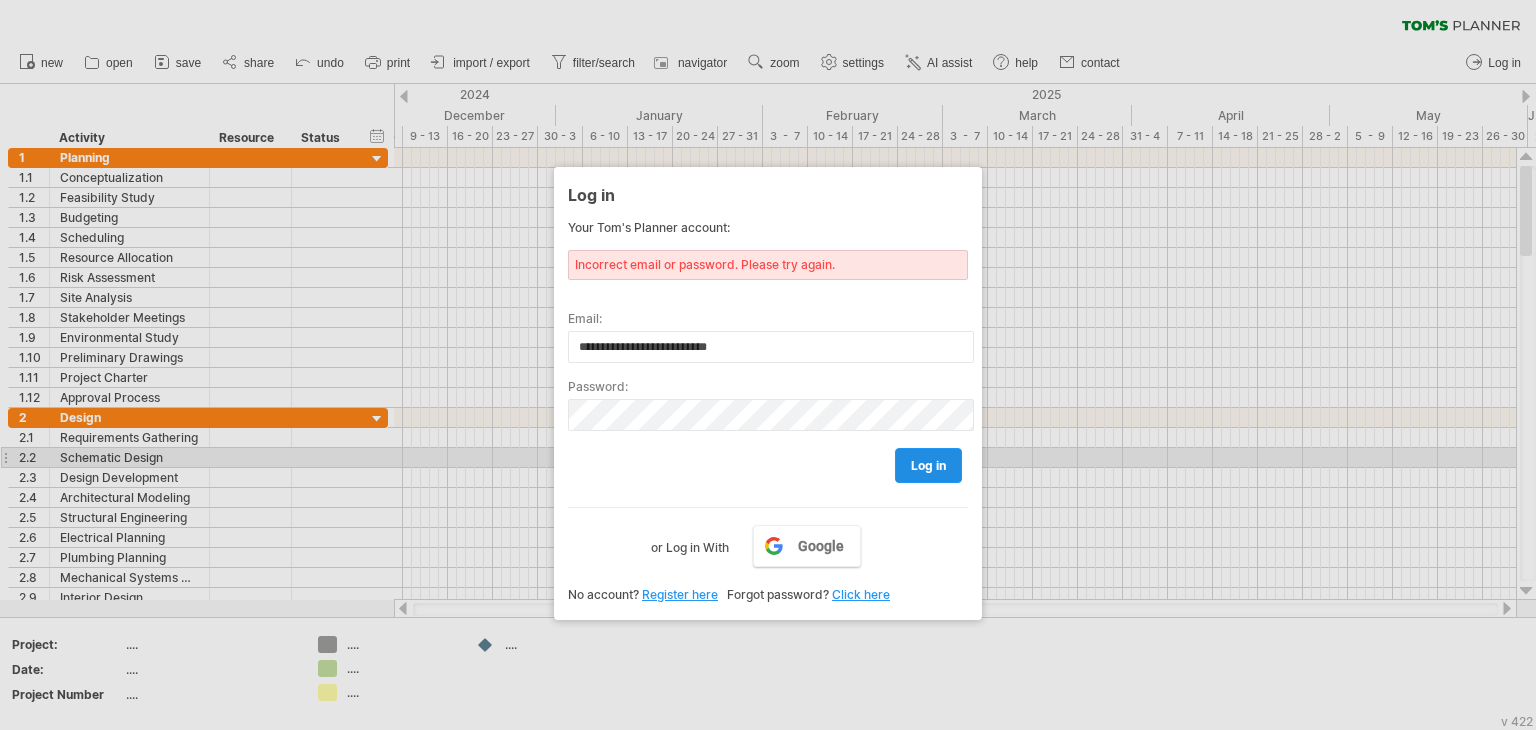 click on "log in" at bounding box center (928, 465) 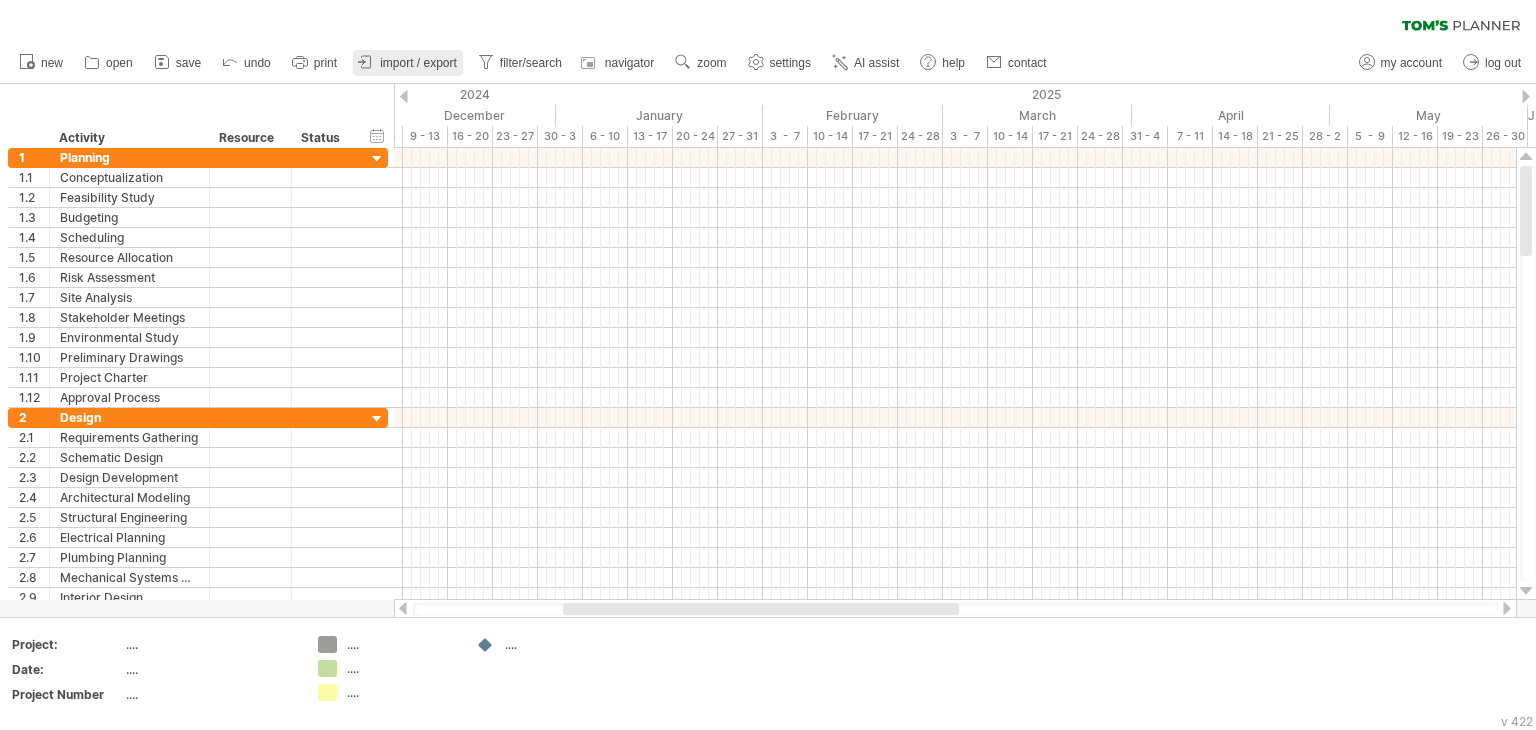 click on "import / export" at bounding box center [408, 63] 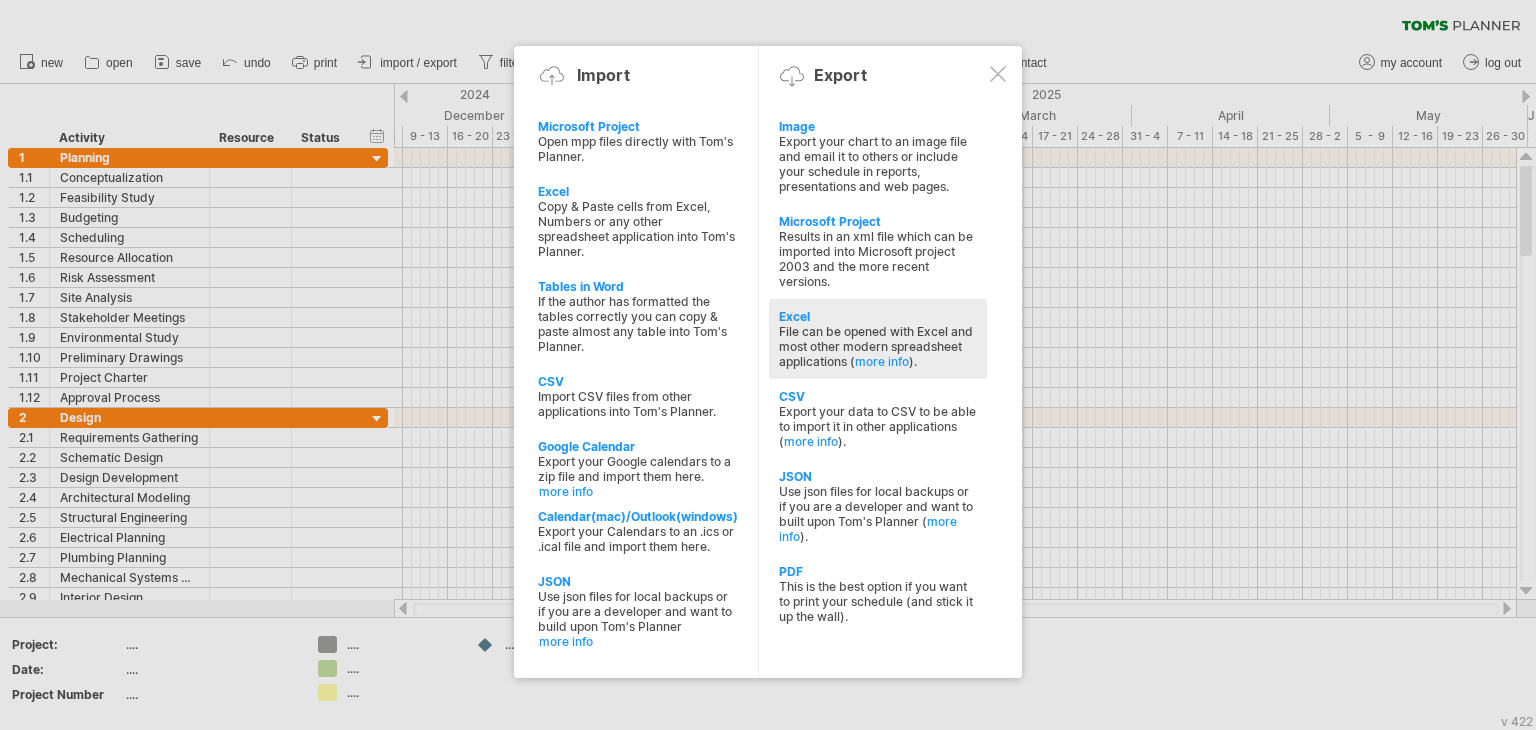 click on "Excel" at bounding box center [878, 316] 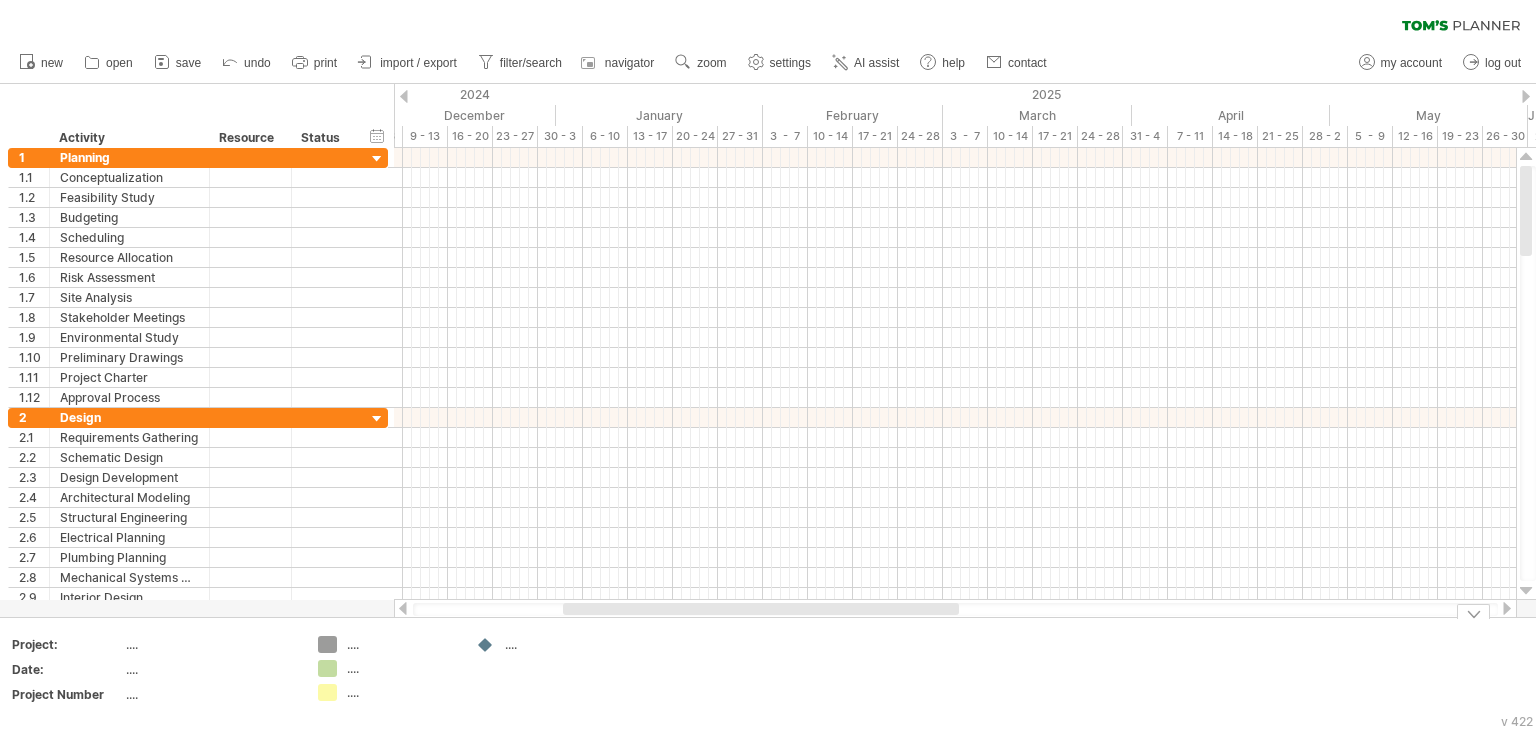 click at bounding box center [486, 645] 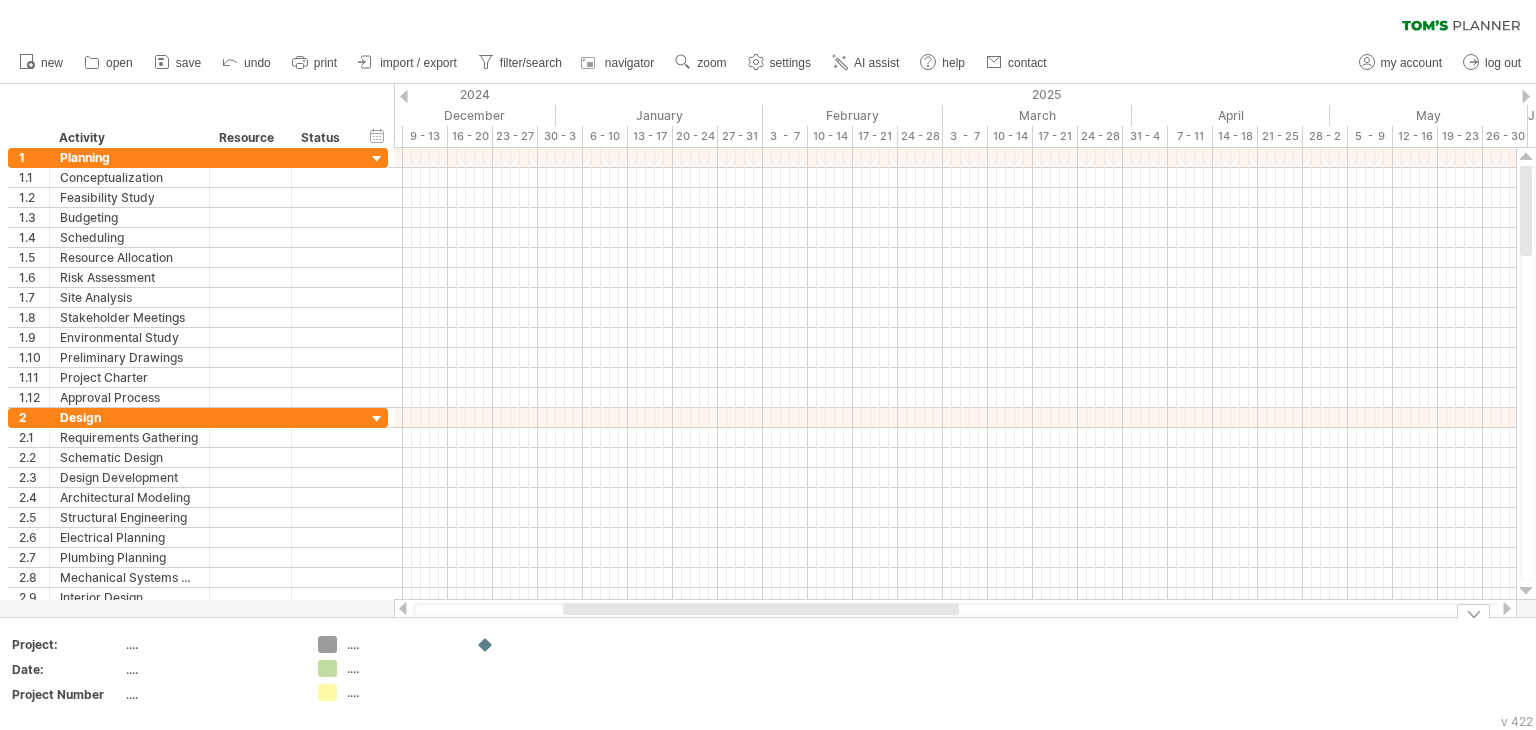 click at bounding box center (545, 674) 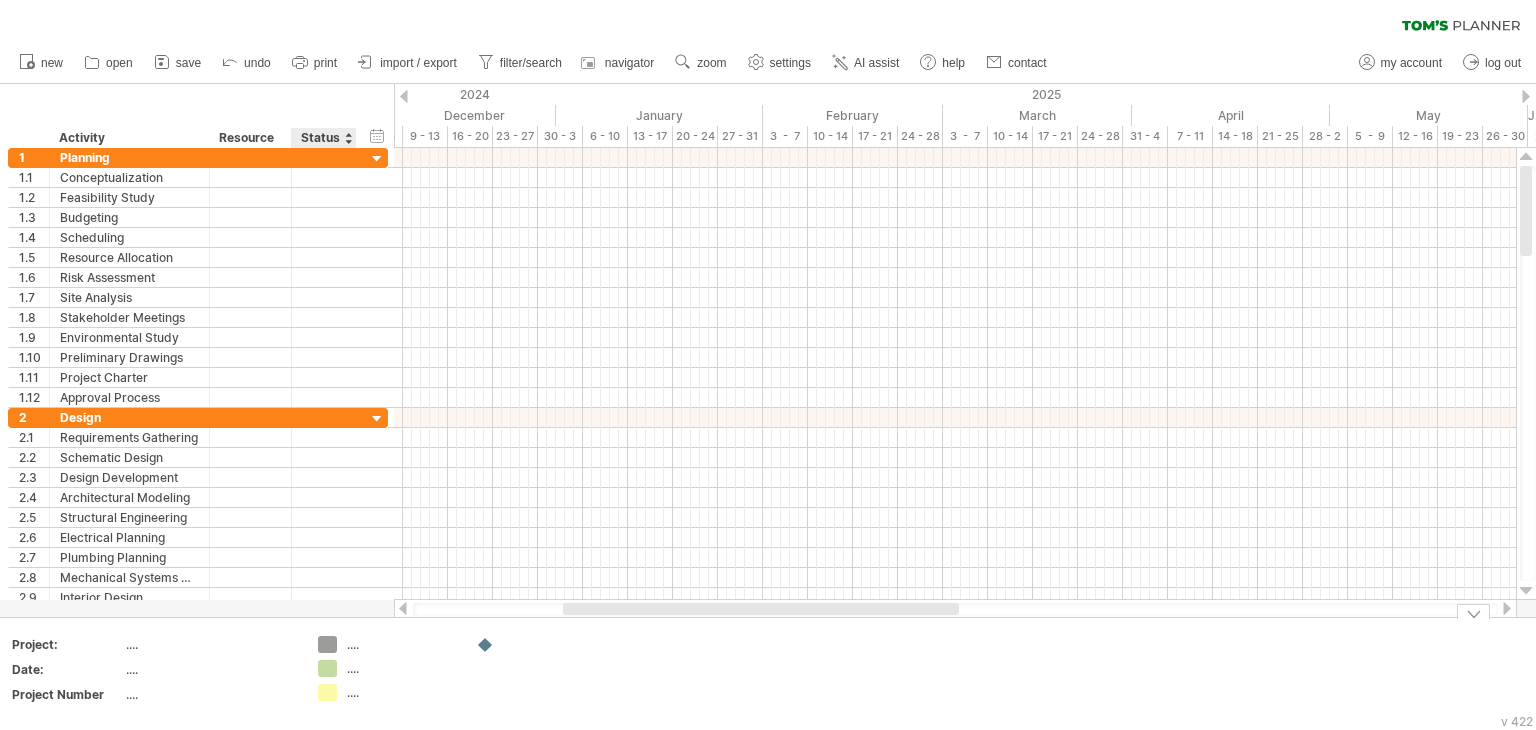click on "...." at bounding box center [401, 644] 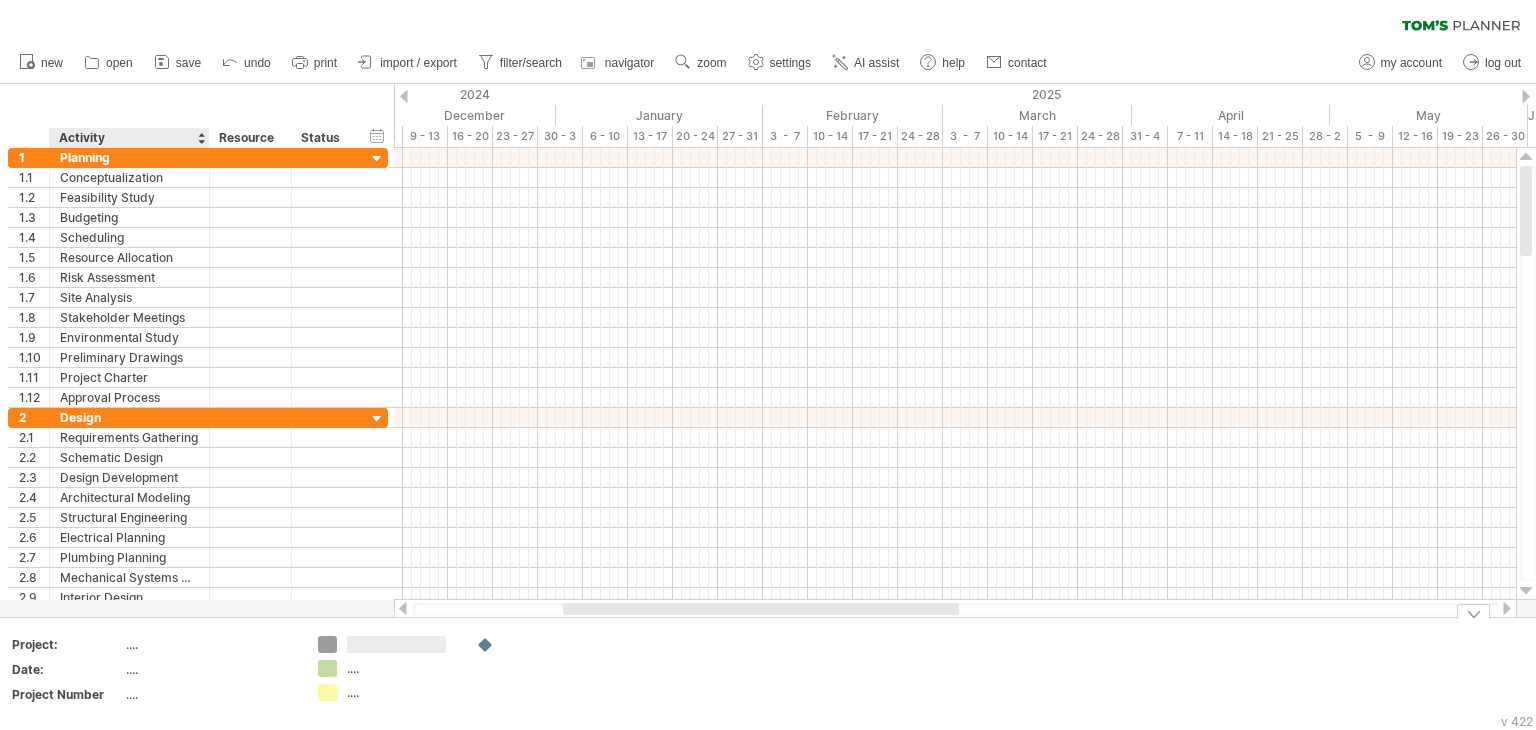 click on "...." at bounding box center [210, 644] 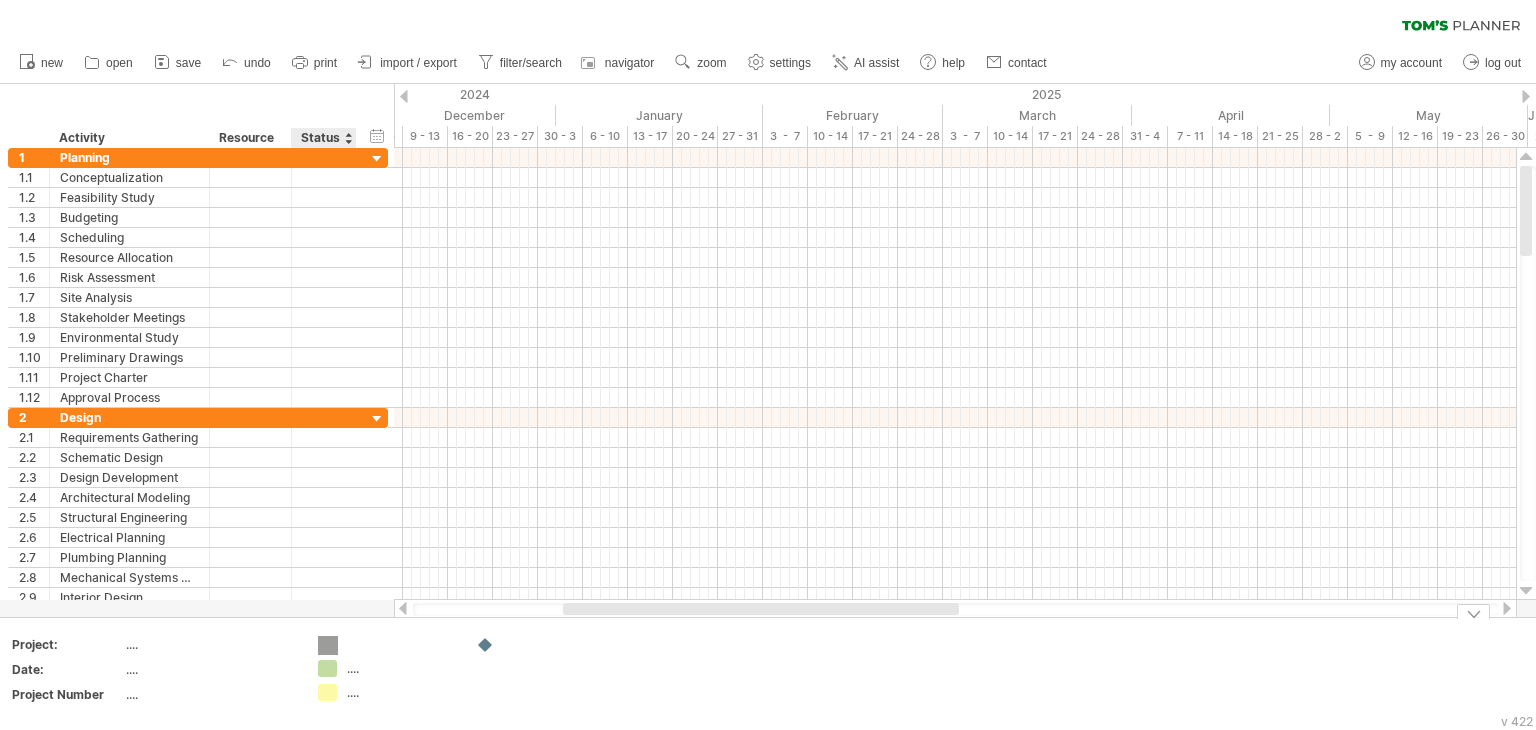 click on "Trying to reach plan.tomsplanner.com
Connected again...
0%
clear filter
new 1" at bounding box center (768, 365) 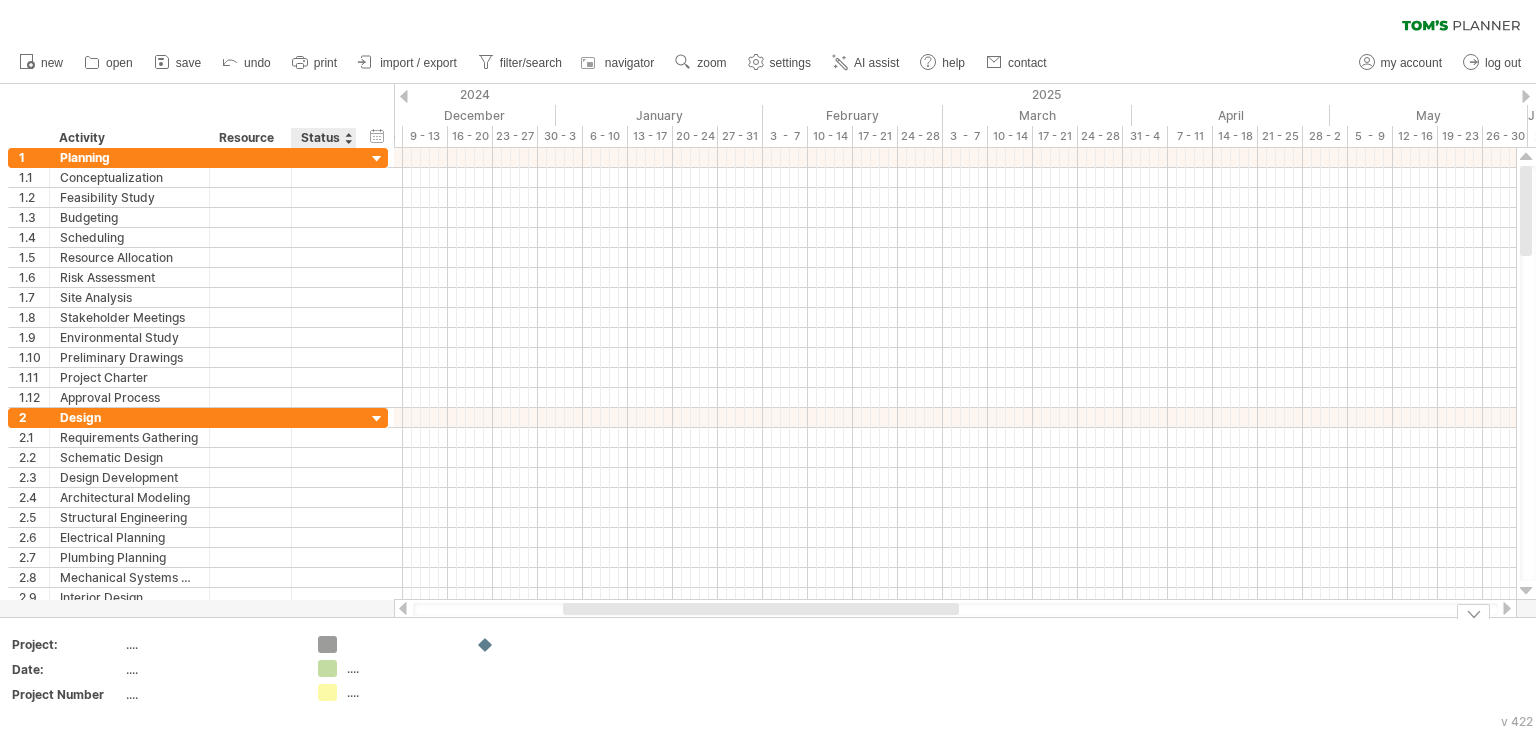 click at bounding box center [401, 644] 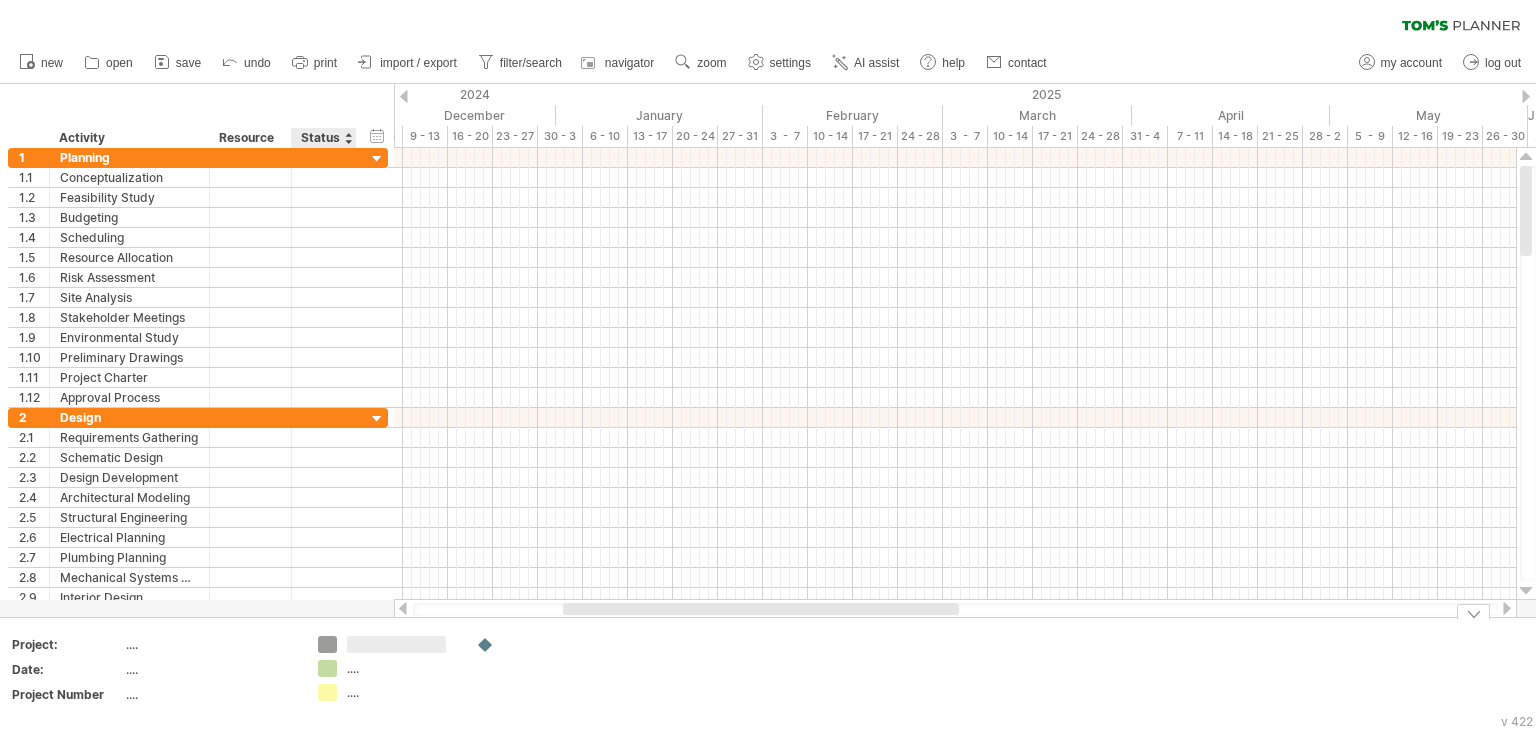 click on "...." at bounding box center (387, 668) 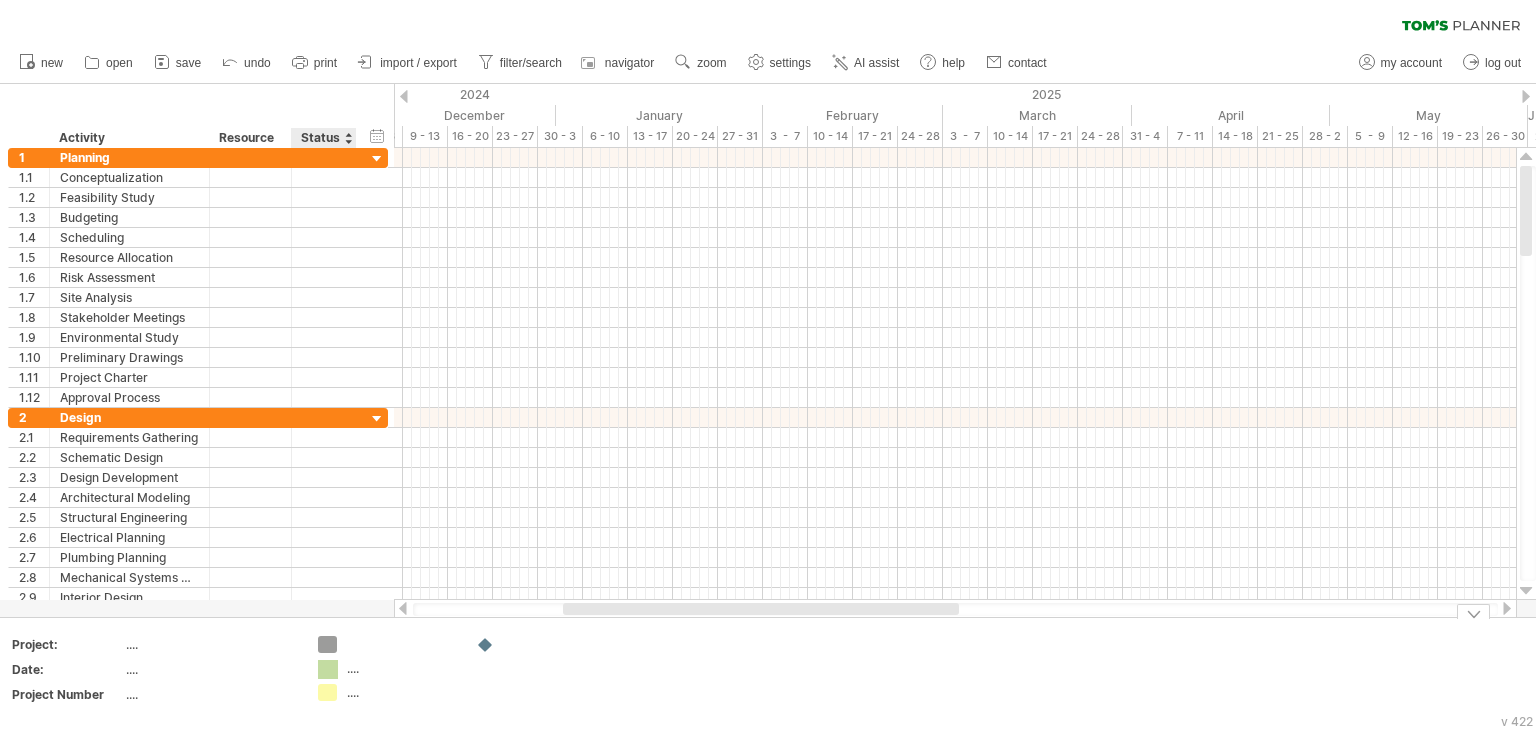 click on "Trying to reach plan.tomsplanner.com
Connected again...
0%
clear filter
new 1" at bounding box center (768, 365) 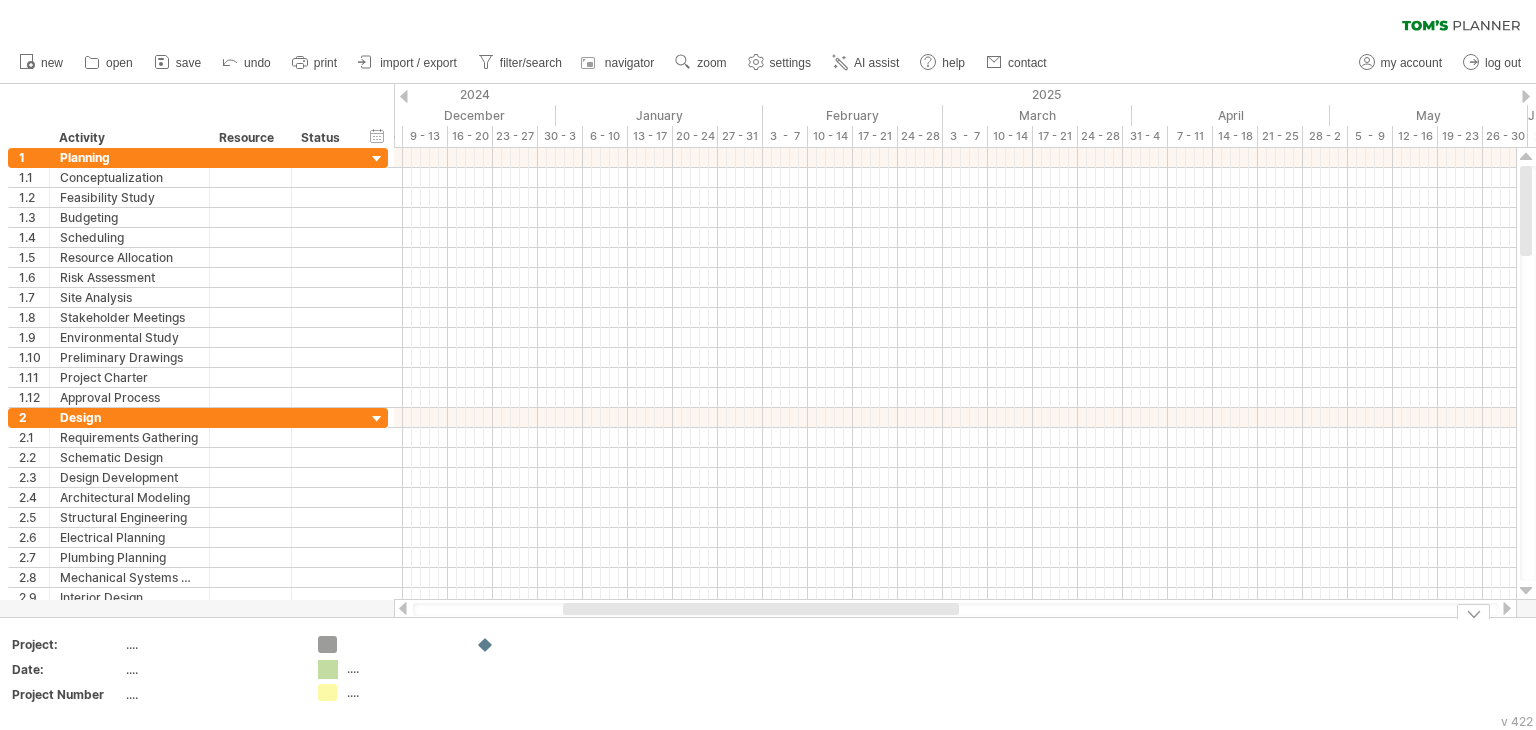click at bounding box center [545, 674] 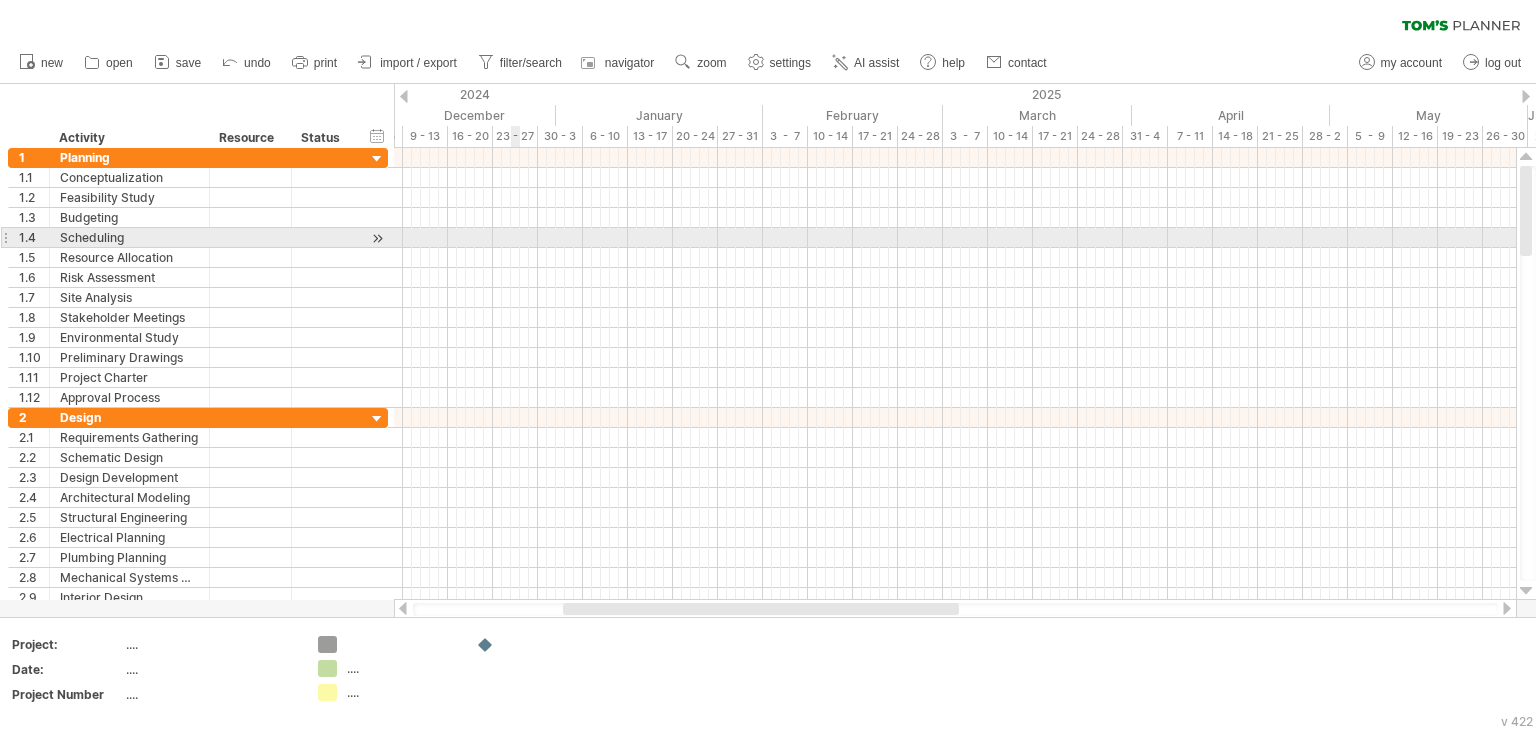 click at bounding box center (955, 238) 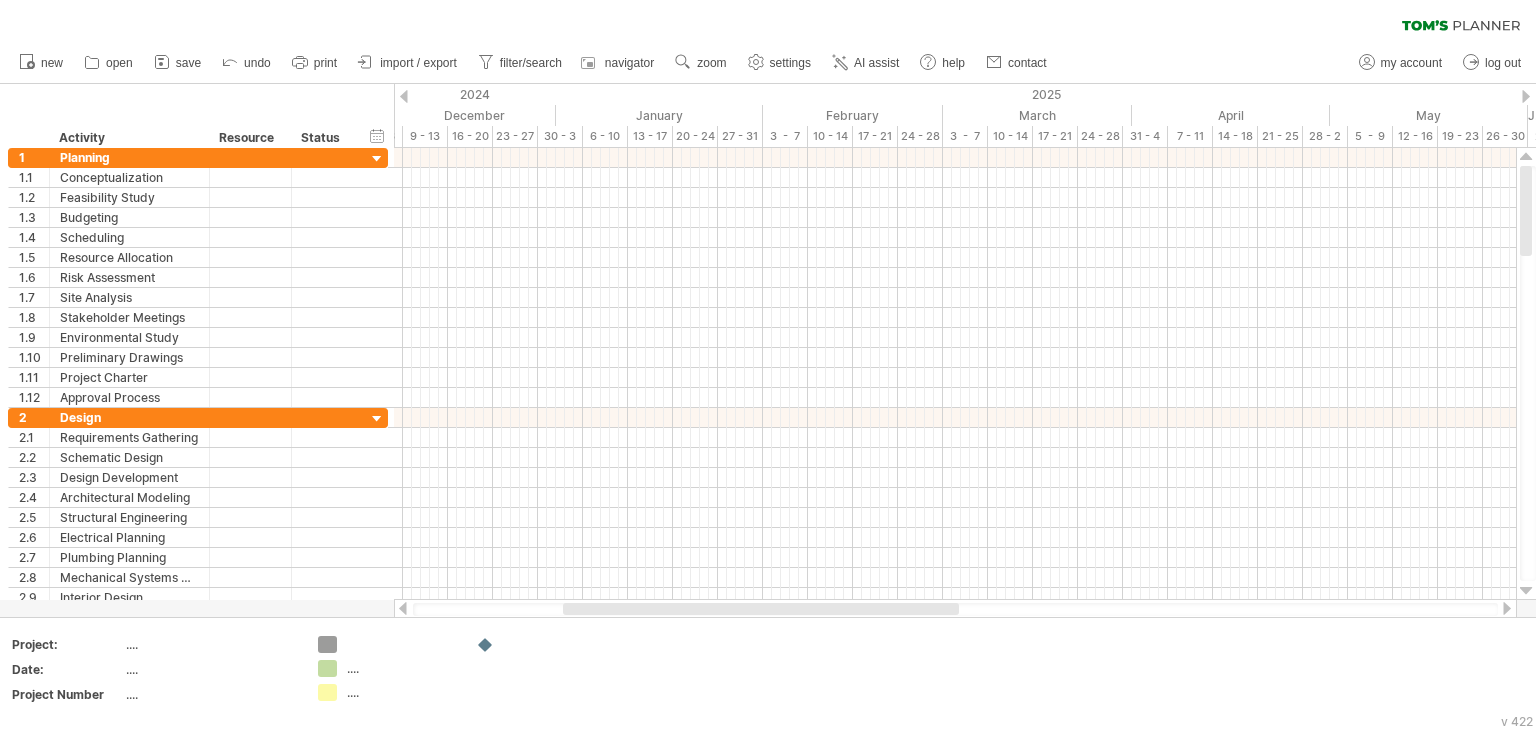 click at bounding box center (404, 96) 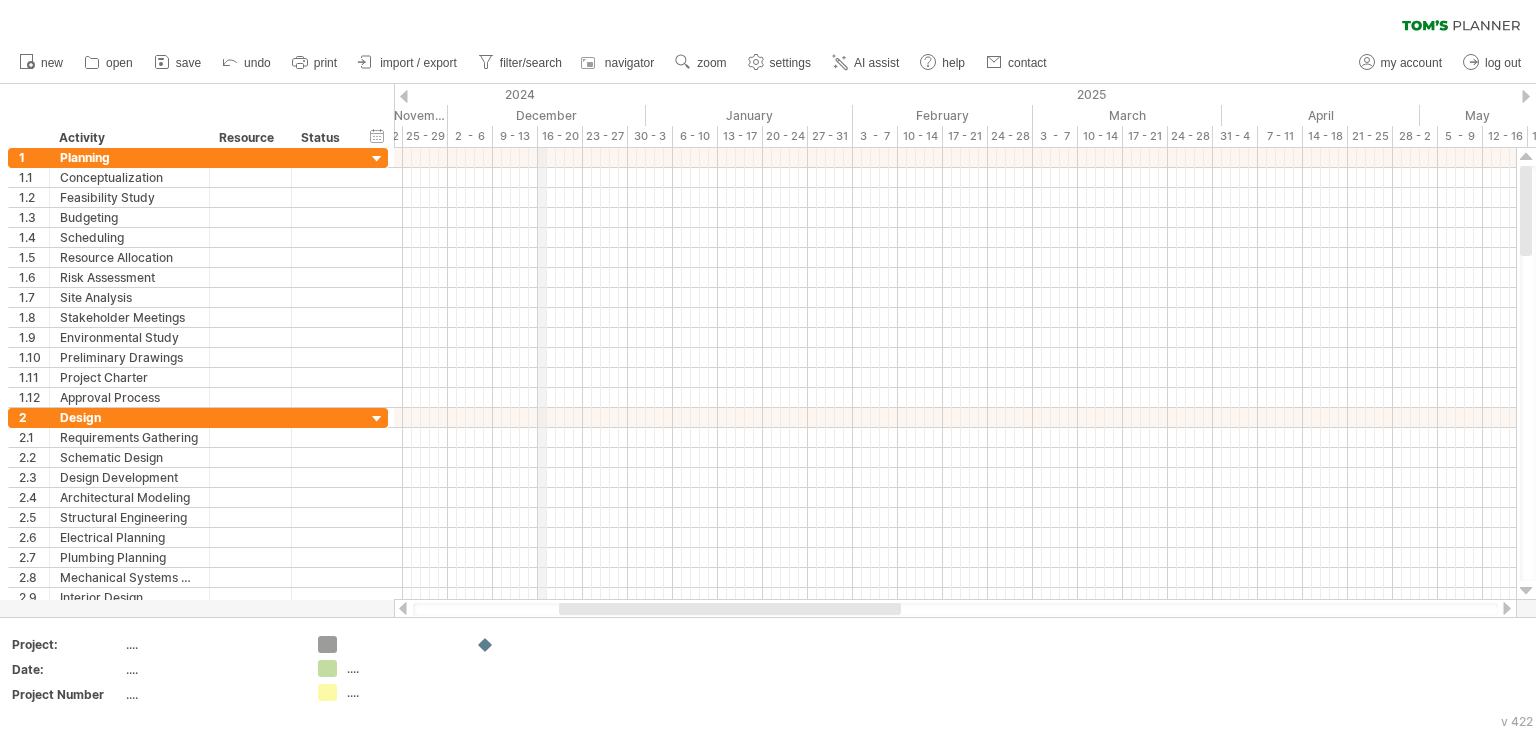 click on "2024" at bounding box center [-160, 94] 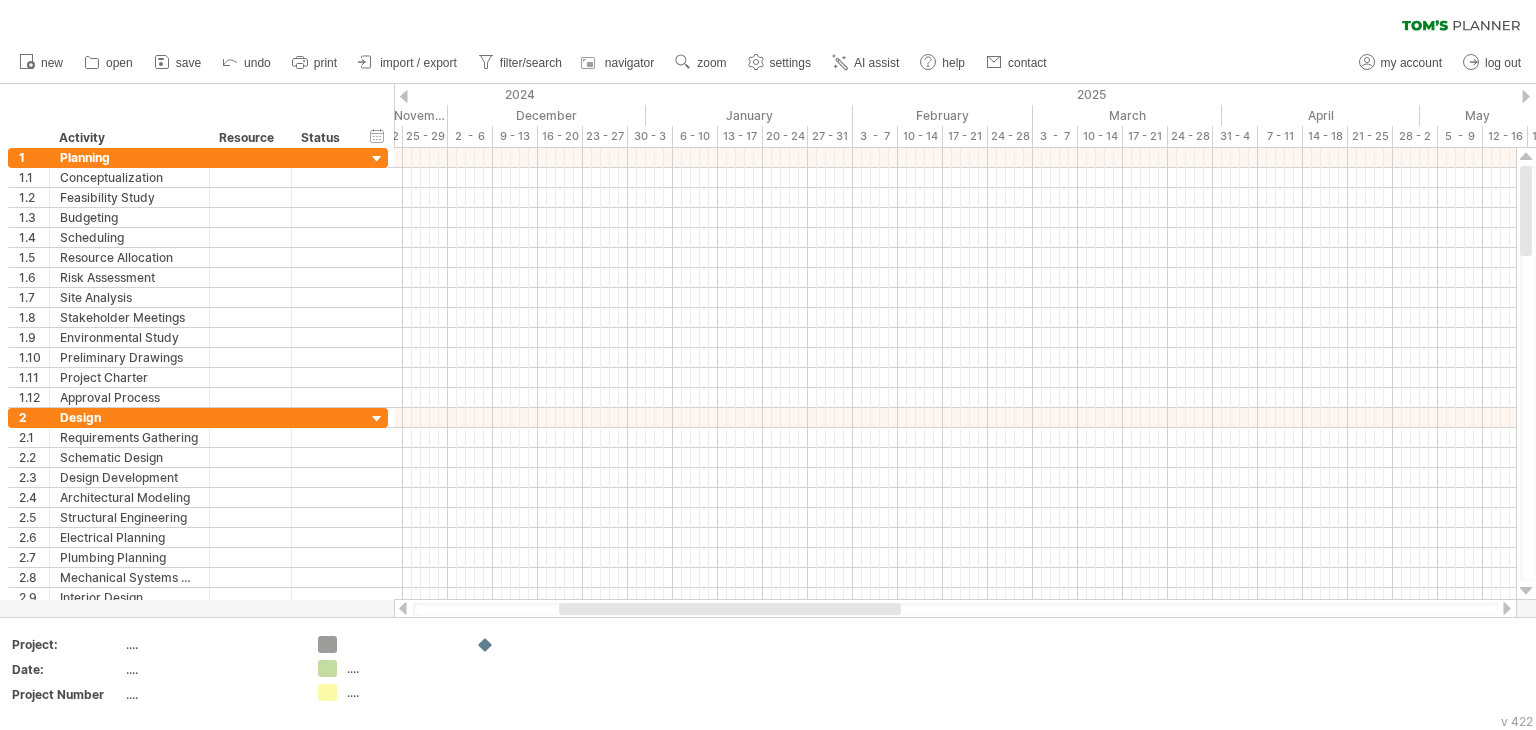 click at bounding box center [404, 96] 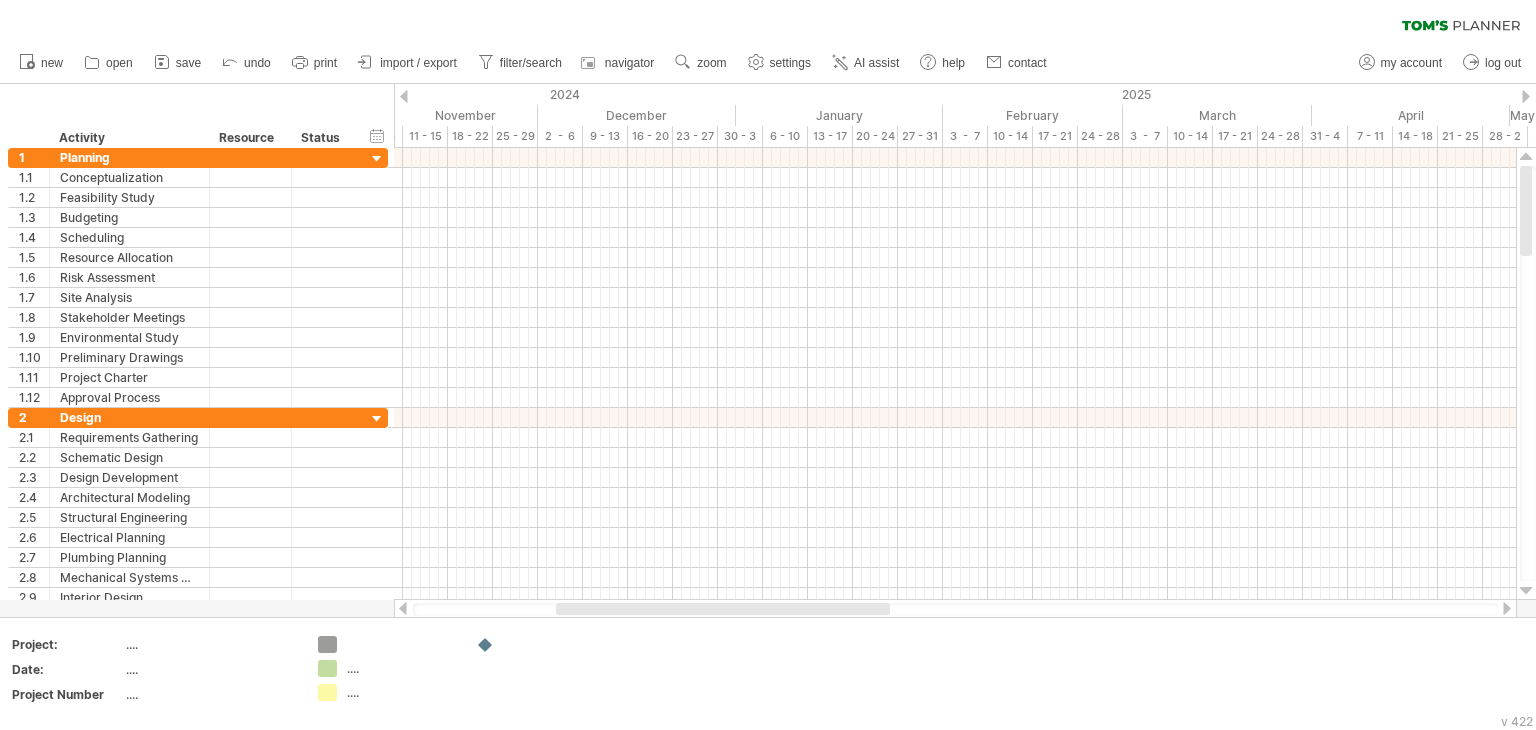 click at bounding box center [404, 96] 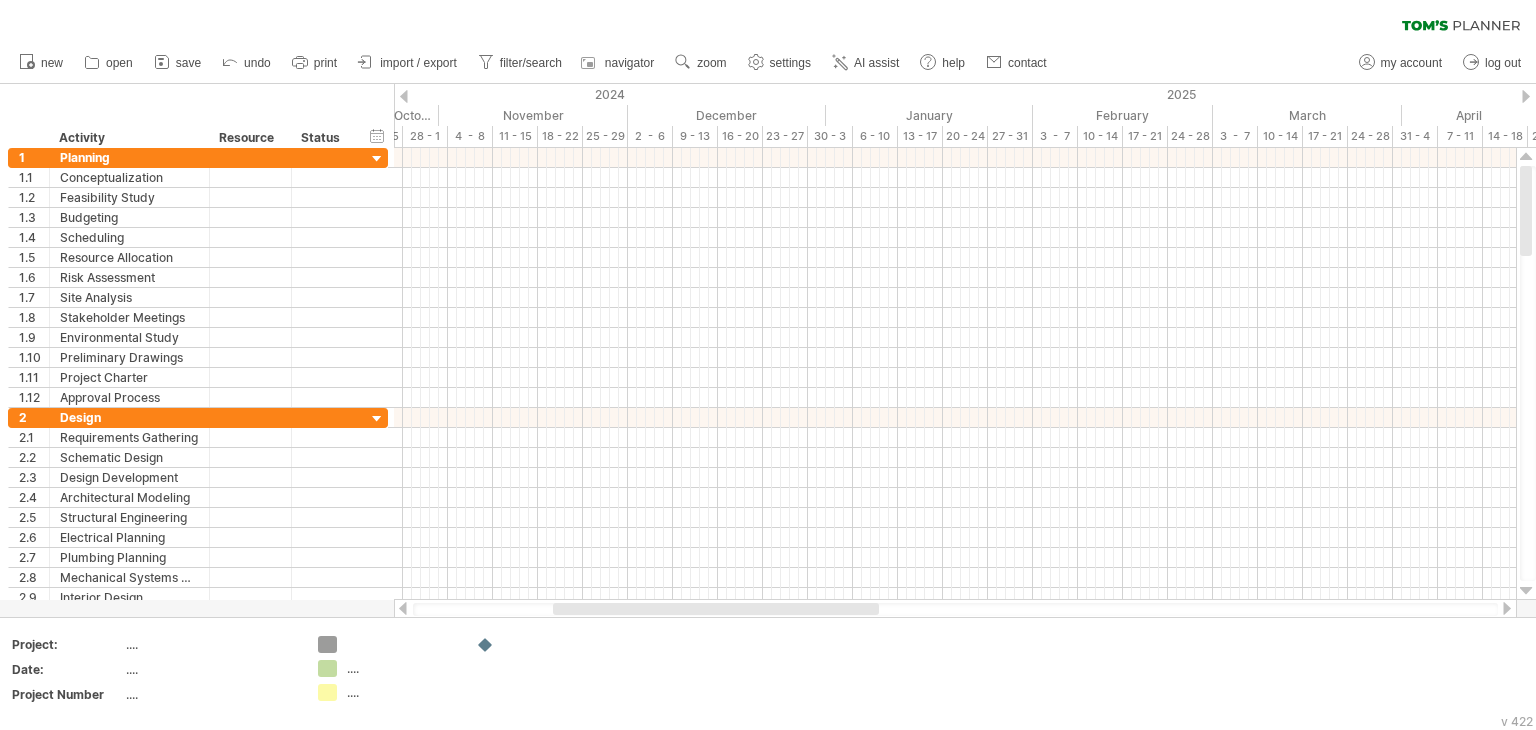 click at bounding box center [404, 96] 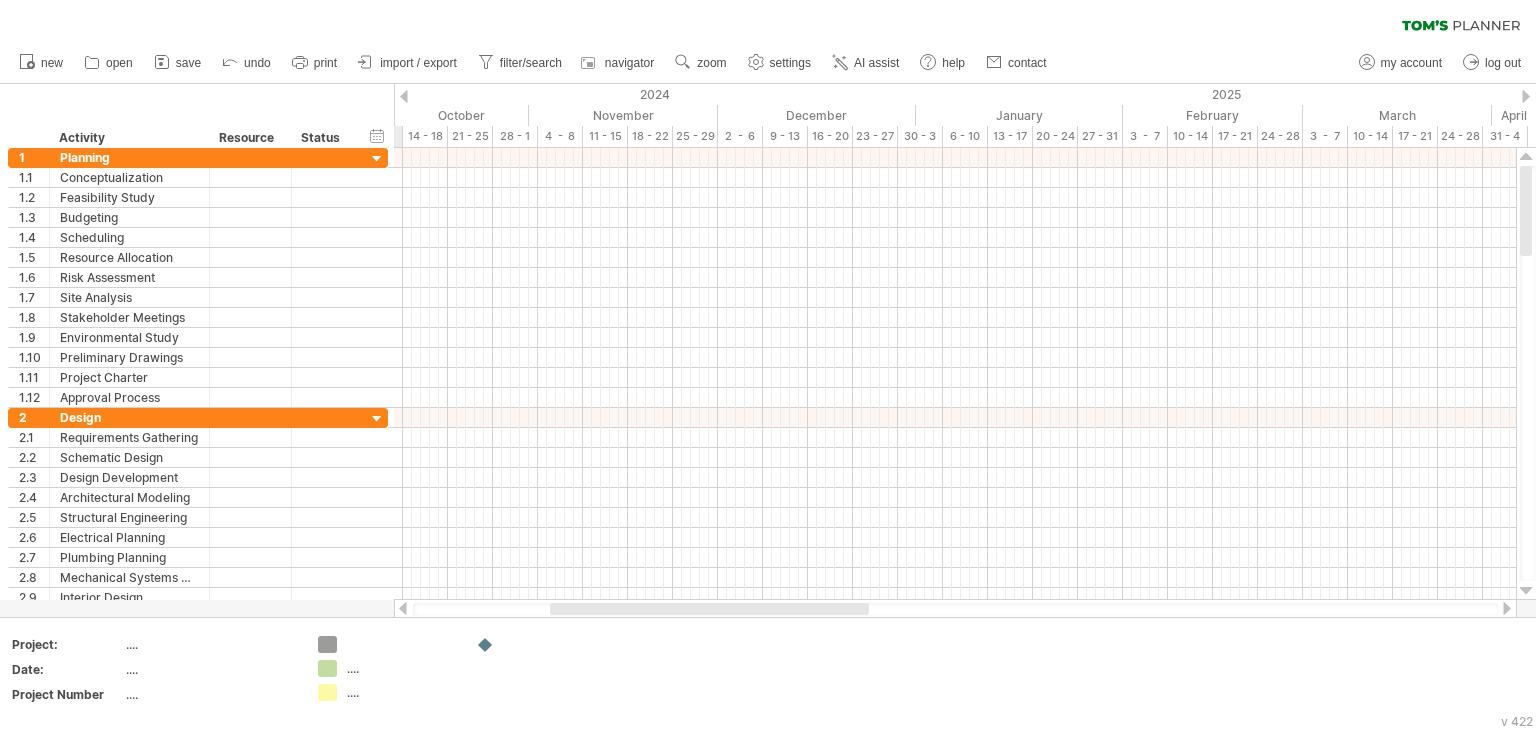 click at bounding box center [404, 96] 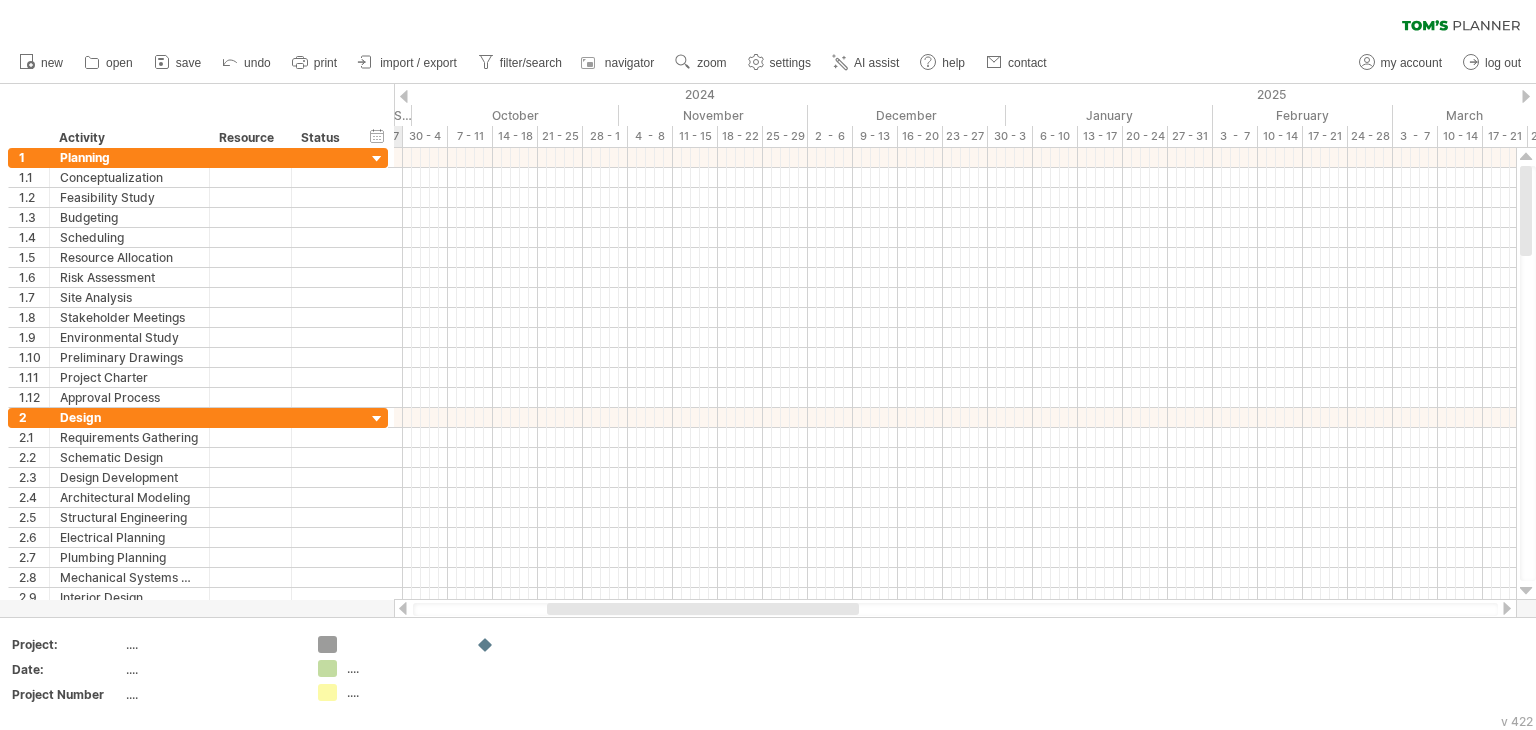click at bounding box center (1526, 96) 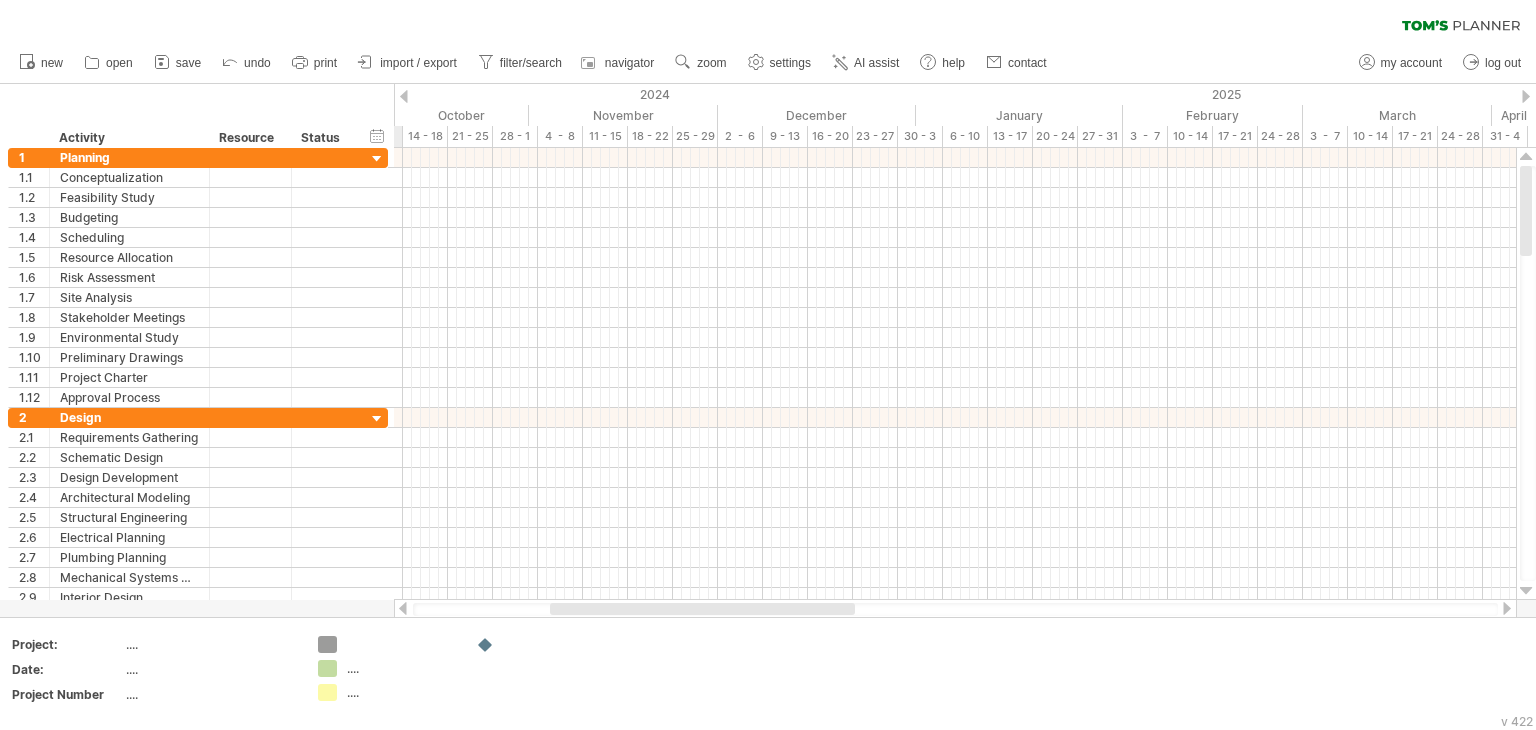 click at bounding box center (1526, 96) 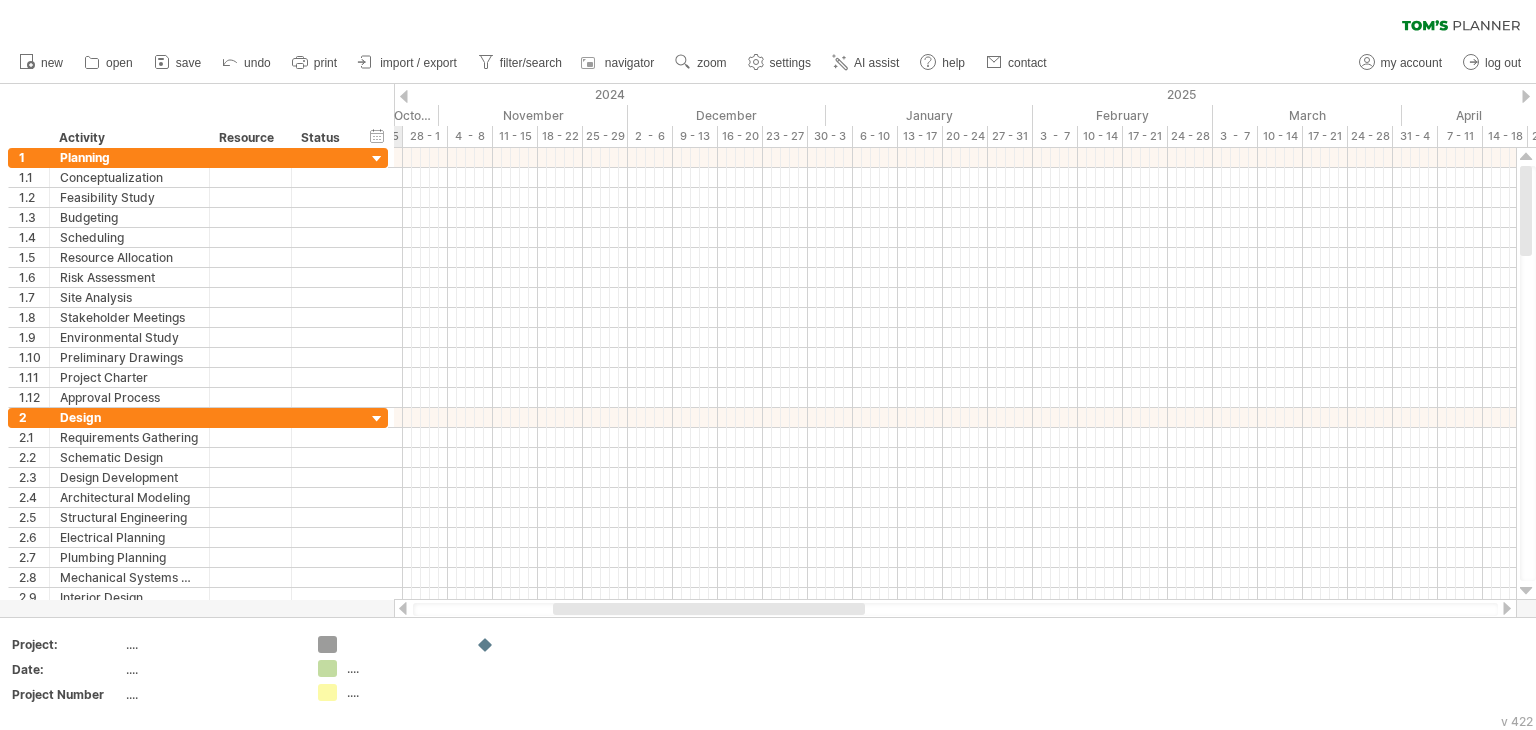 click at bounding box center (1526, 96) 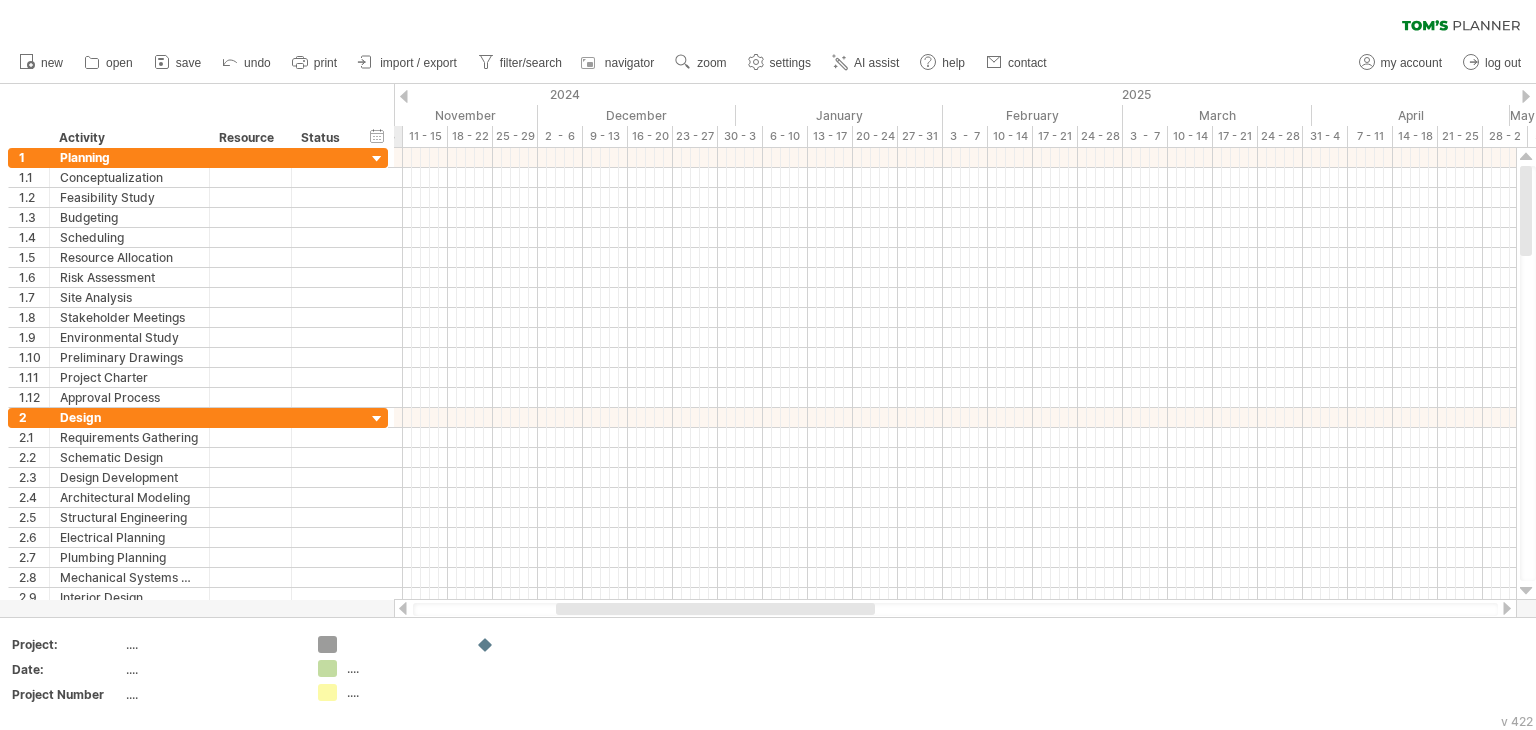click at bounding box center (1526, 96) 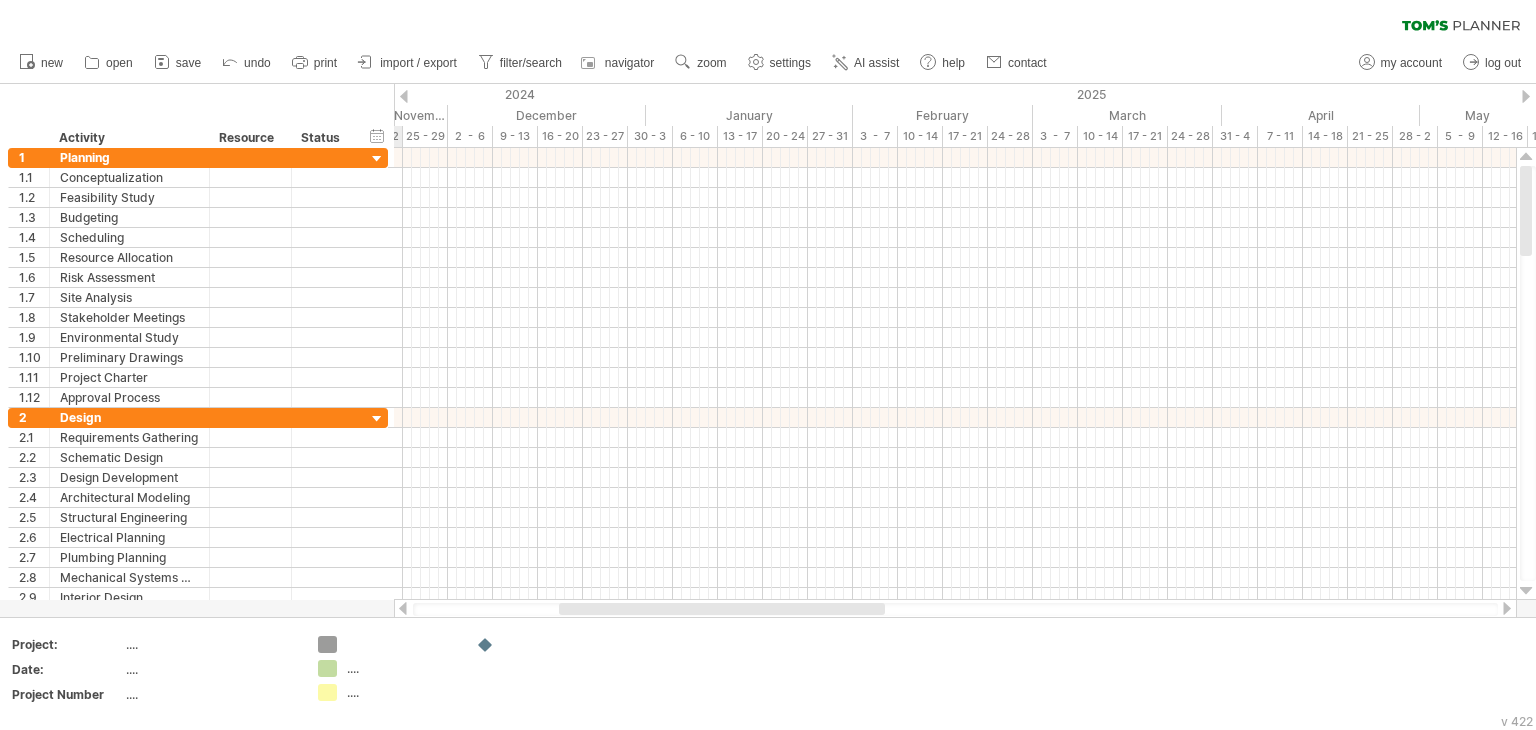 click at bounding box center [1526, 96] 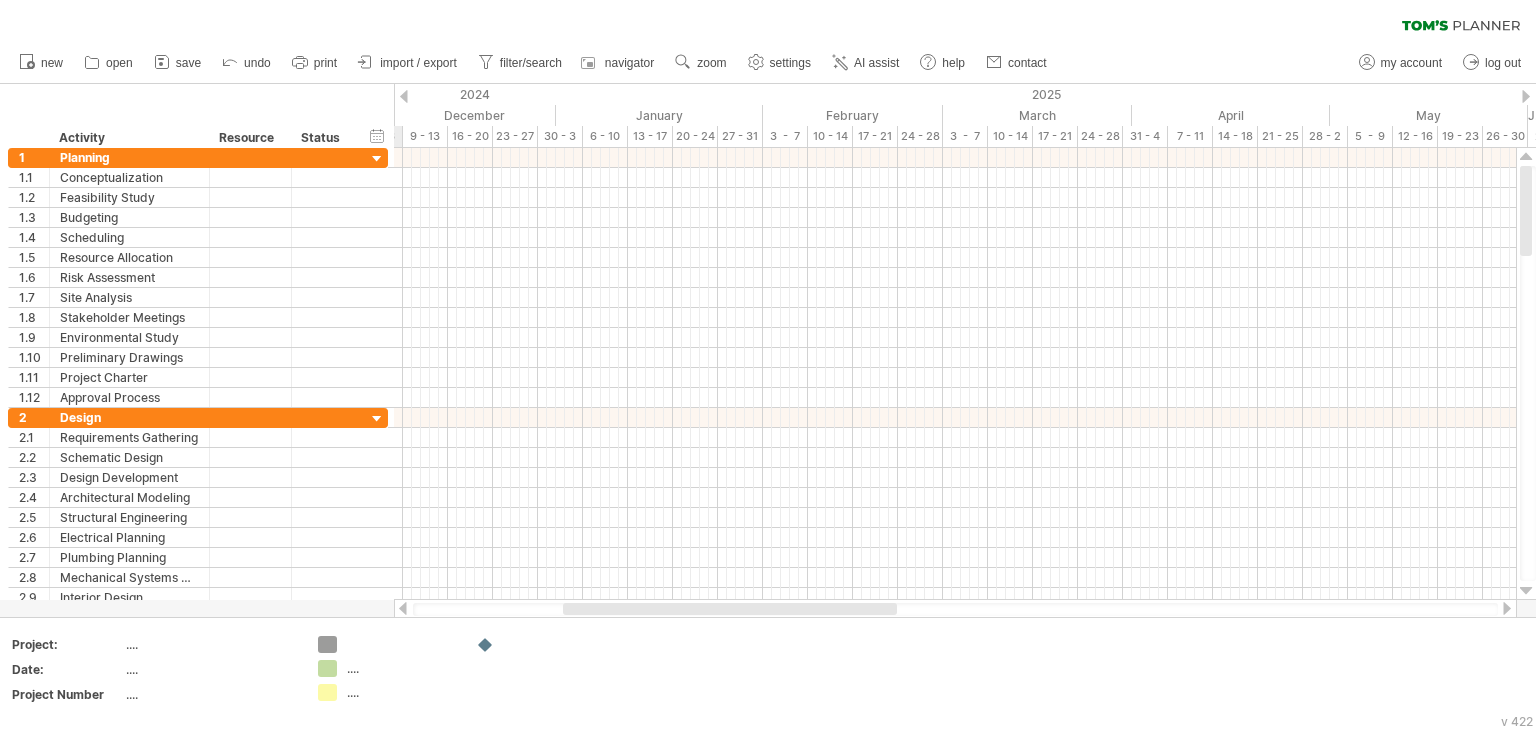 click at bounding box center (1526, 96) 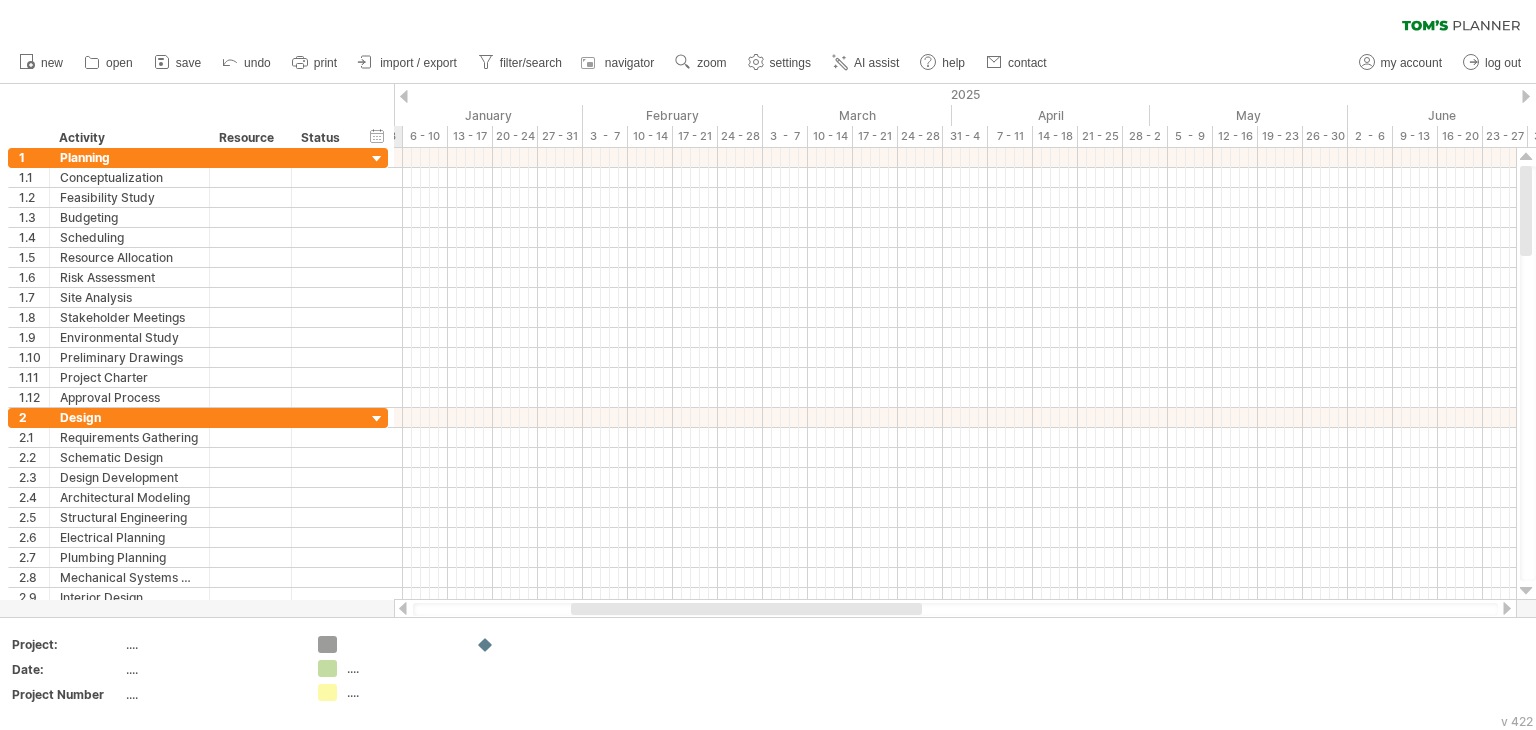 click at bounding box center [1526, 96] 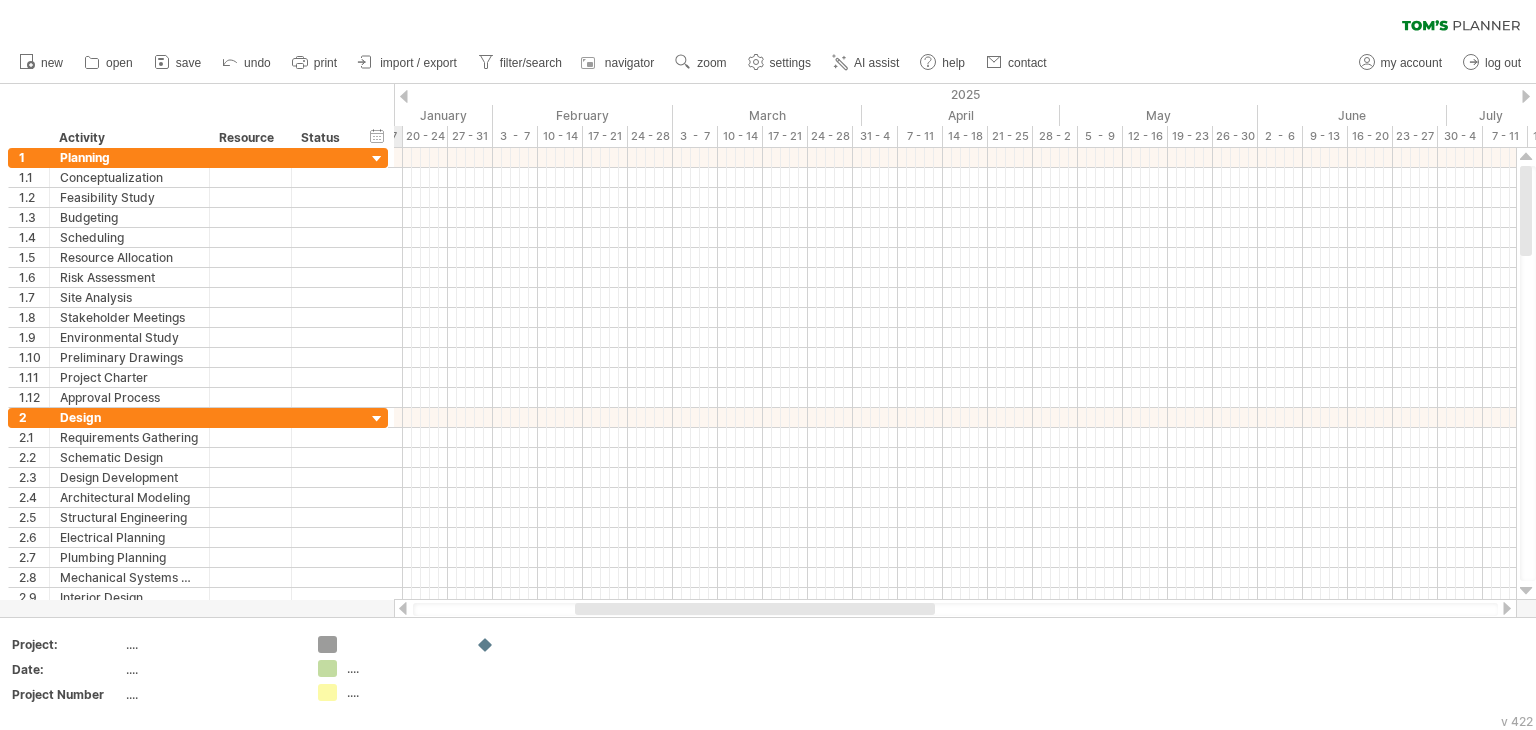 click at bounding box center (1526, 96) 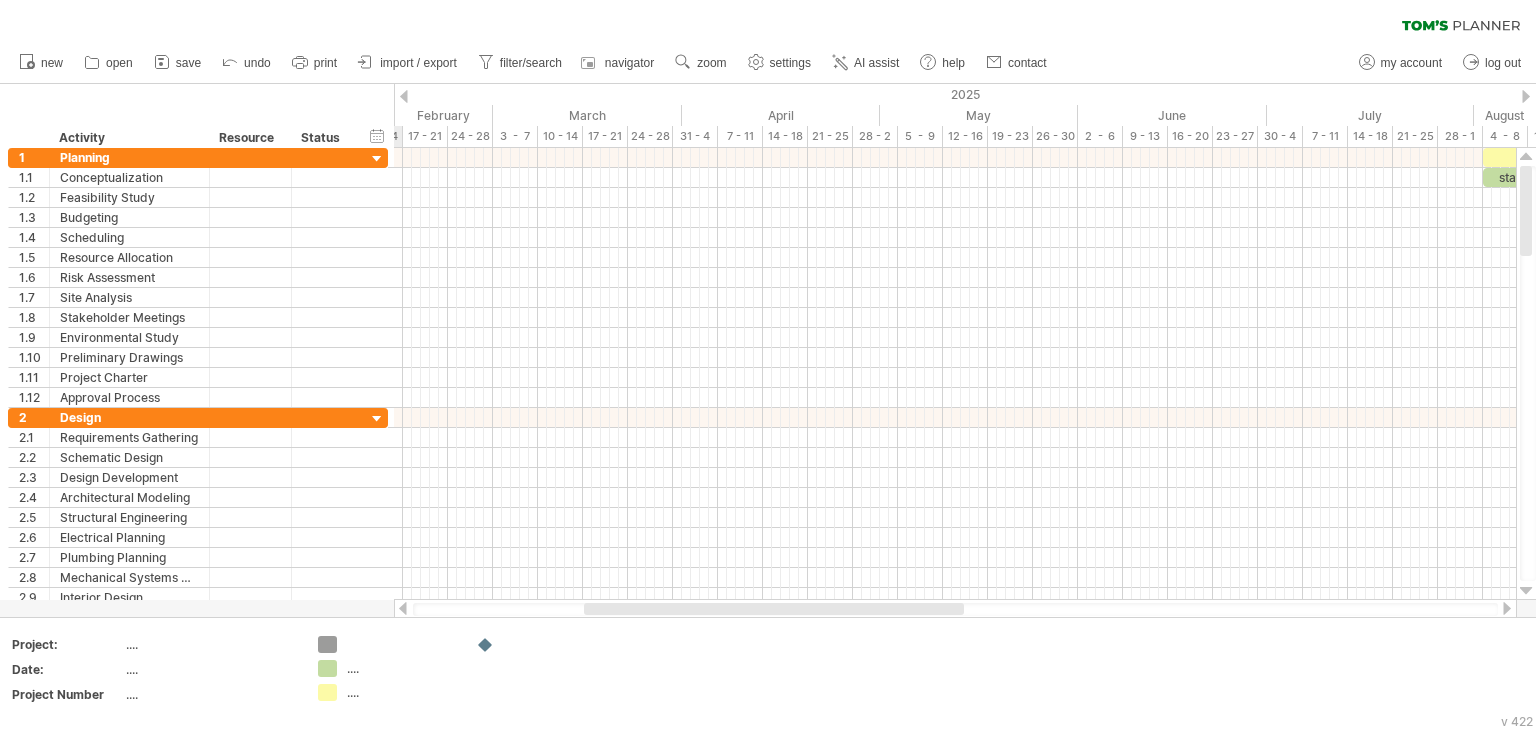 click at bounding box center [1526, 96] 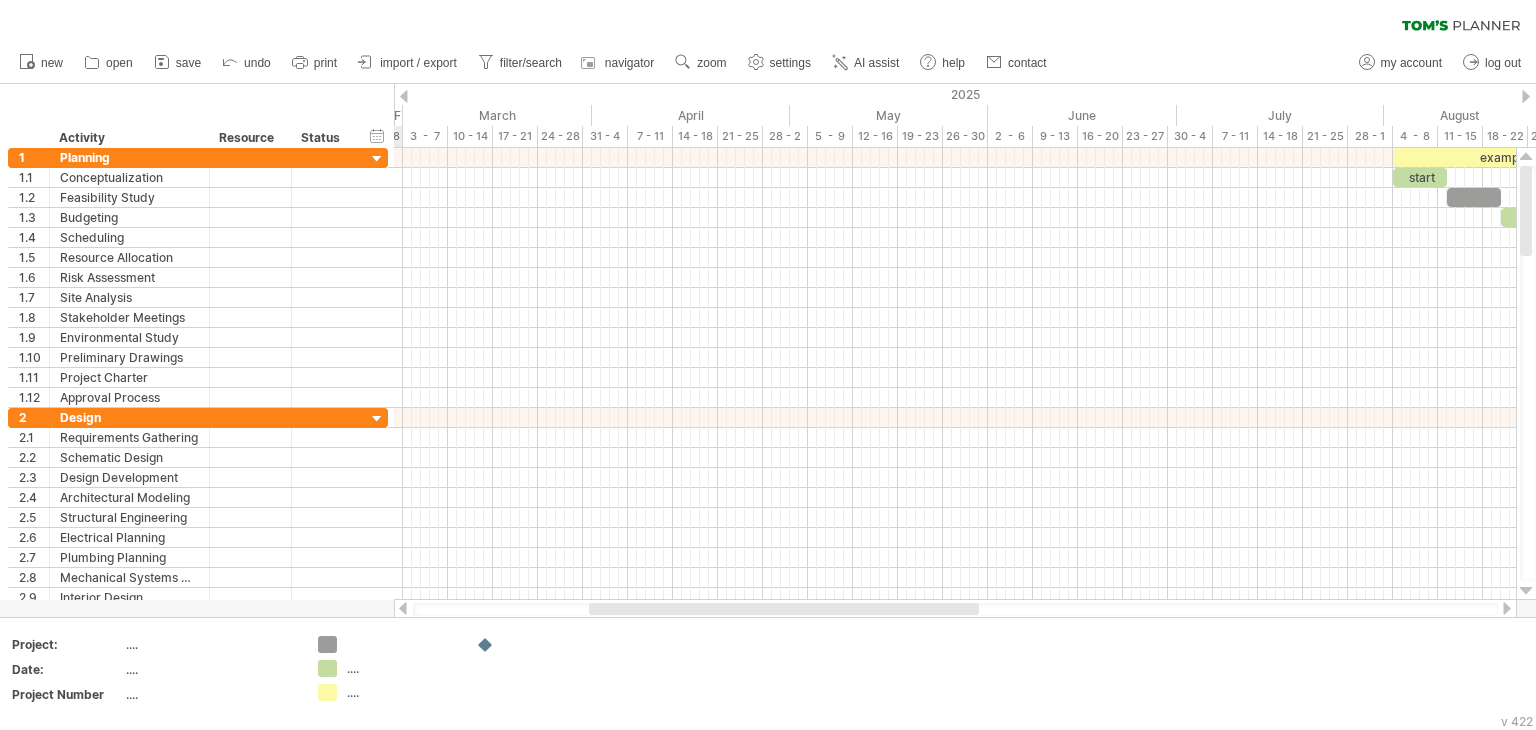 click at bounding box center [1526, 96] 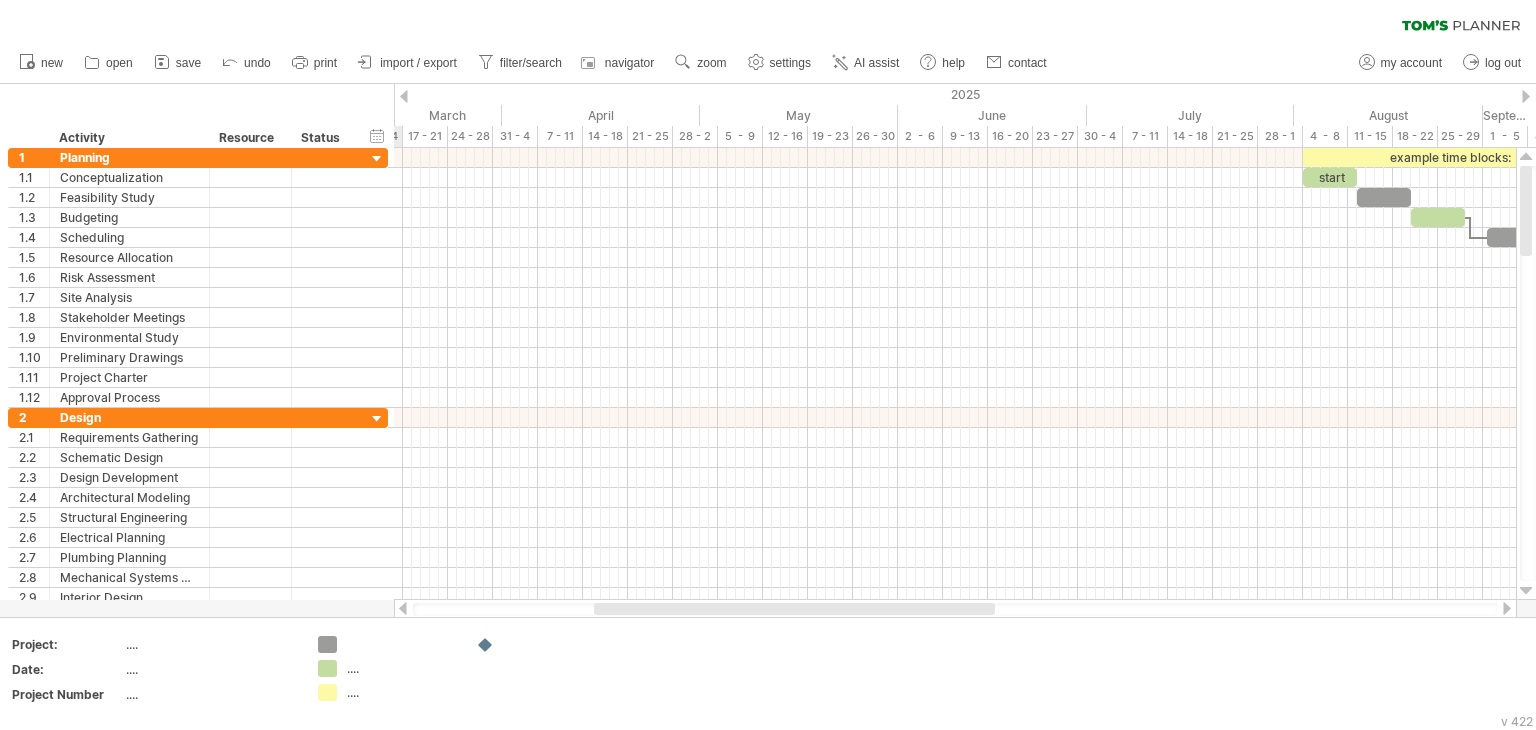 click at bounding box center [1526, 96] 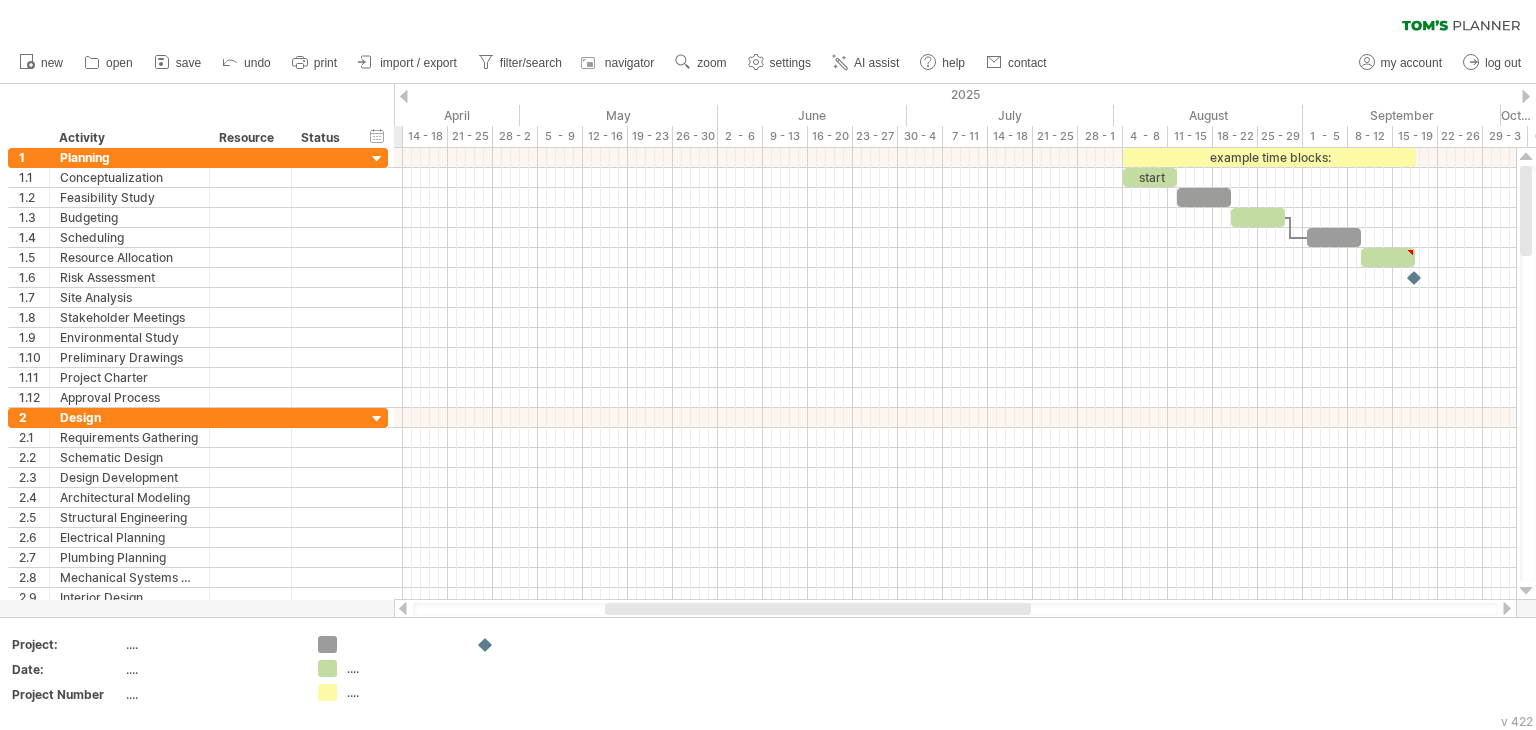 click at bounding box center [1526, 96] 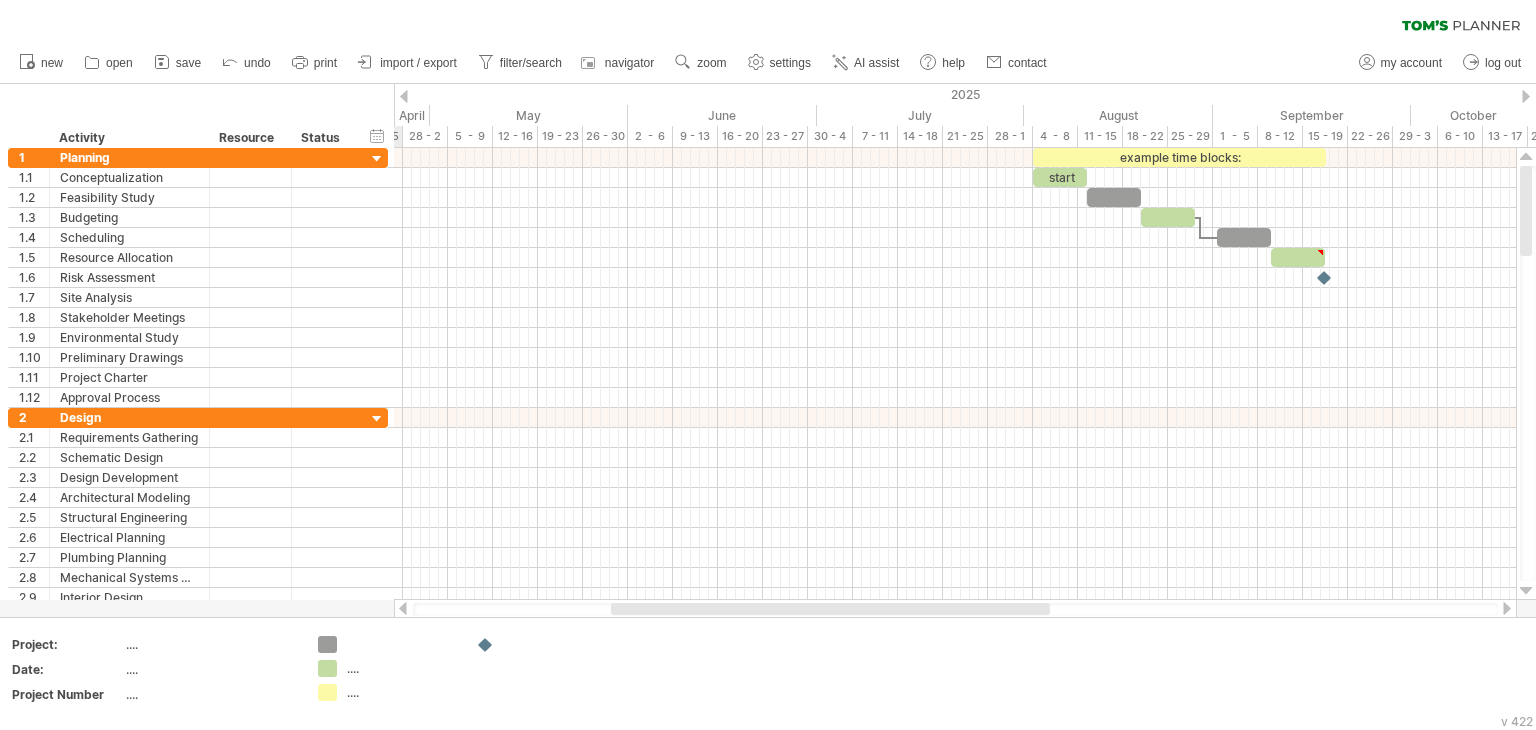 click at bounding box center [1526, 96] 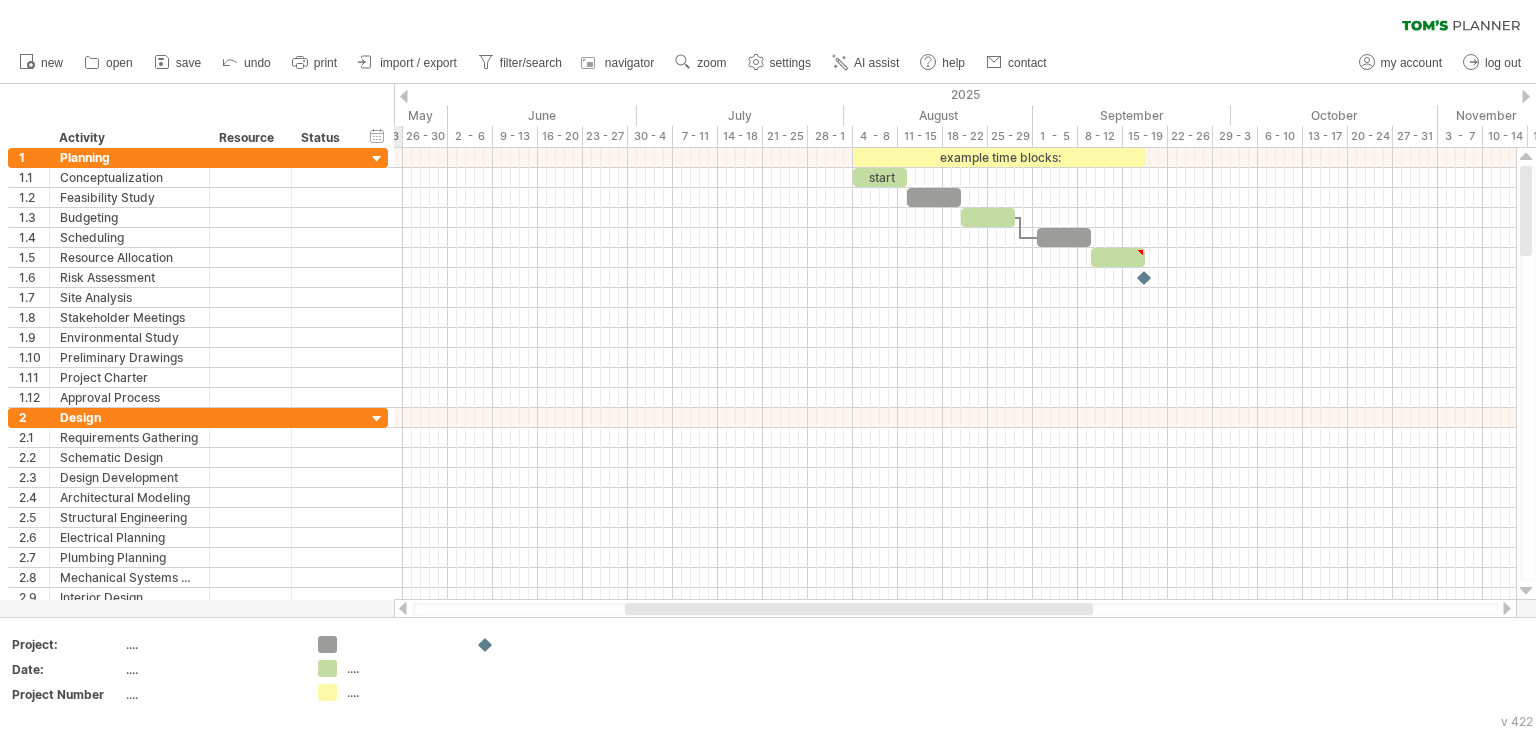 click at bounding box center (1526, 96) 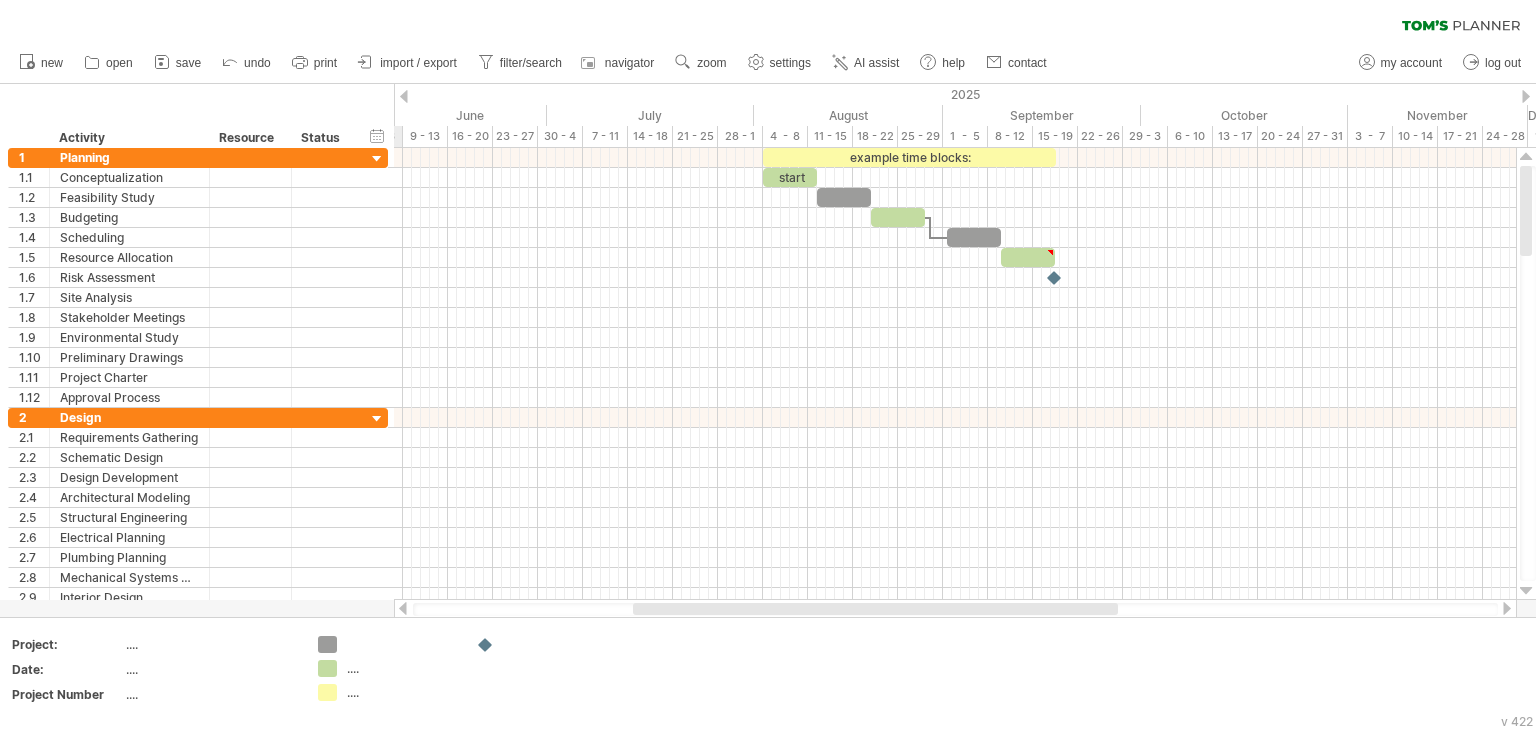 click at bounding box center [1526, 96] 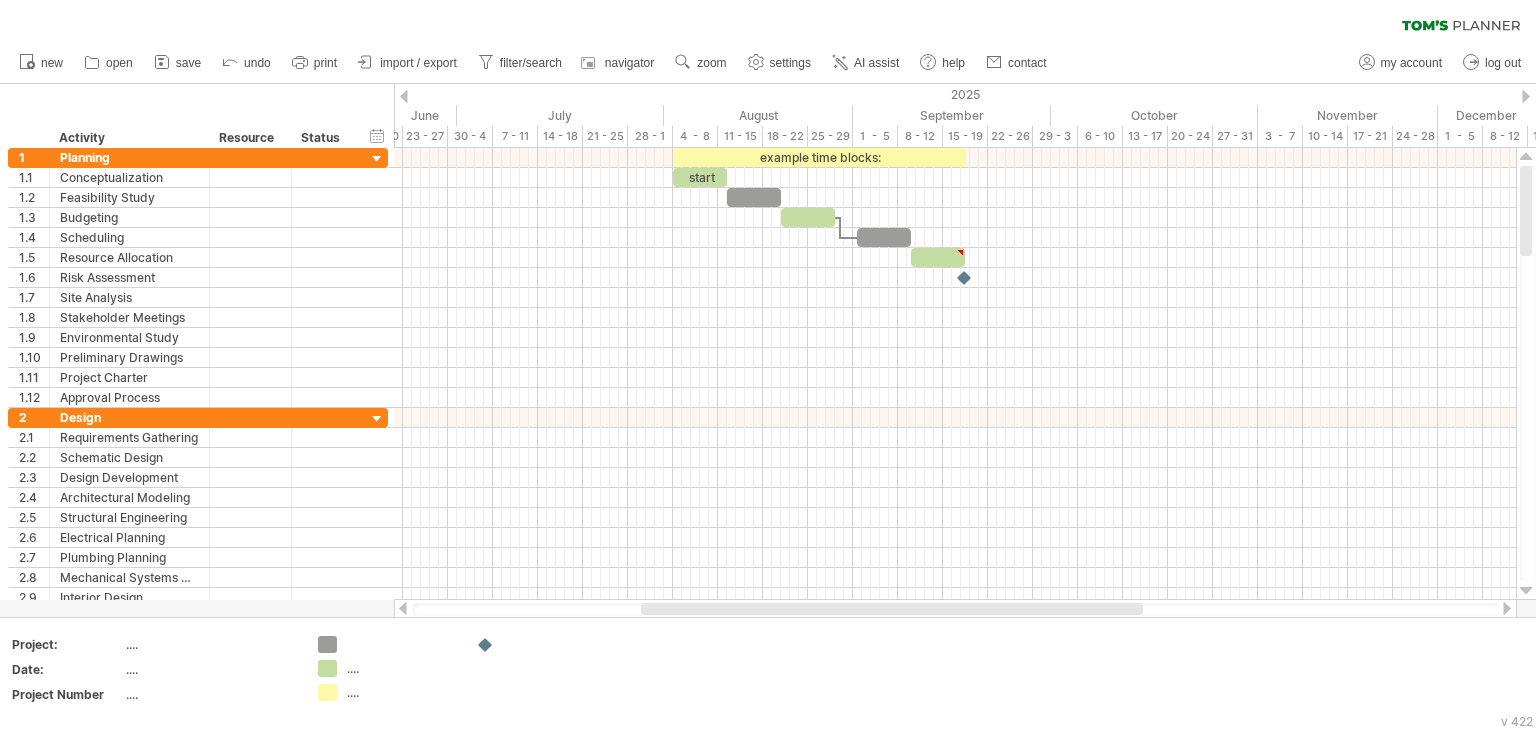 click at bounding box center (404, 96) 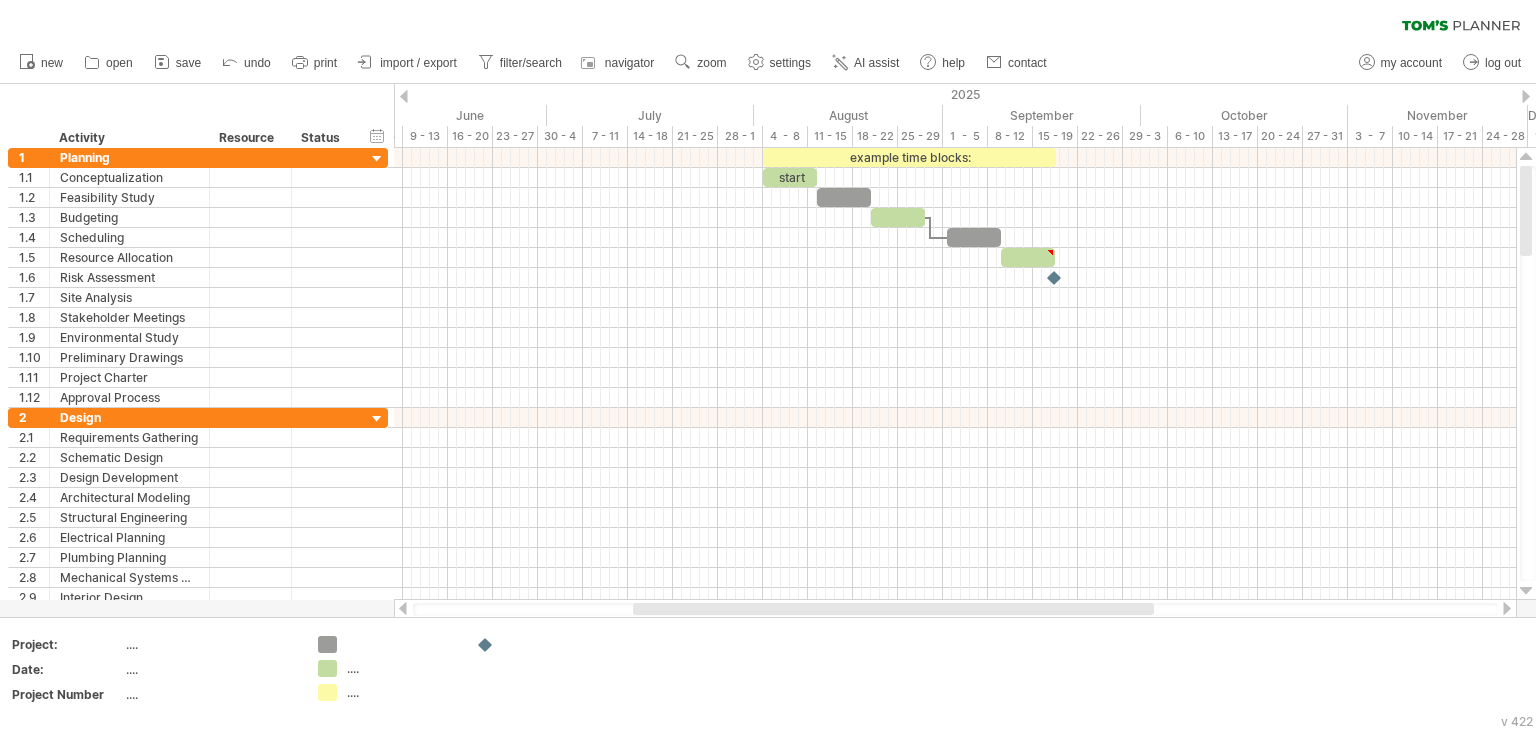 click at bounding box center [404, 96] 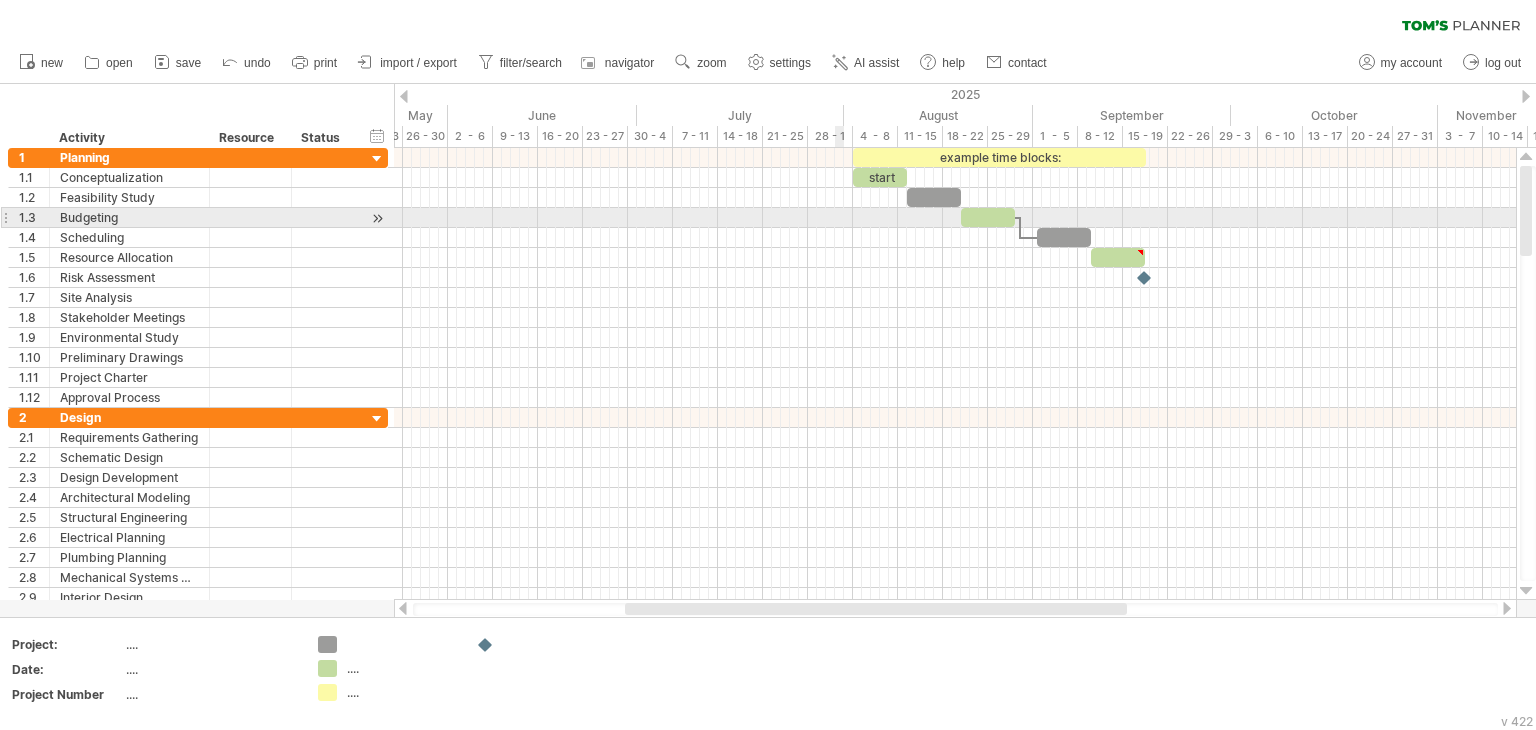 click at bounding box center (955, 218) 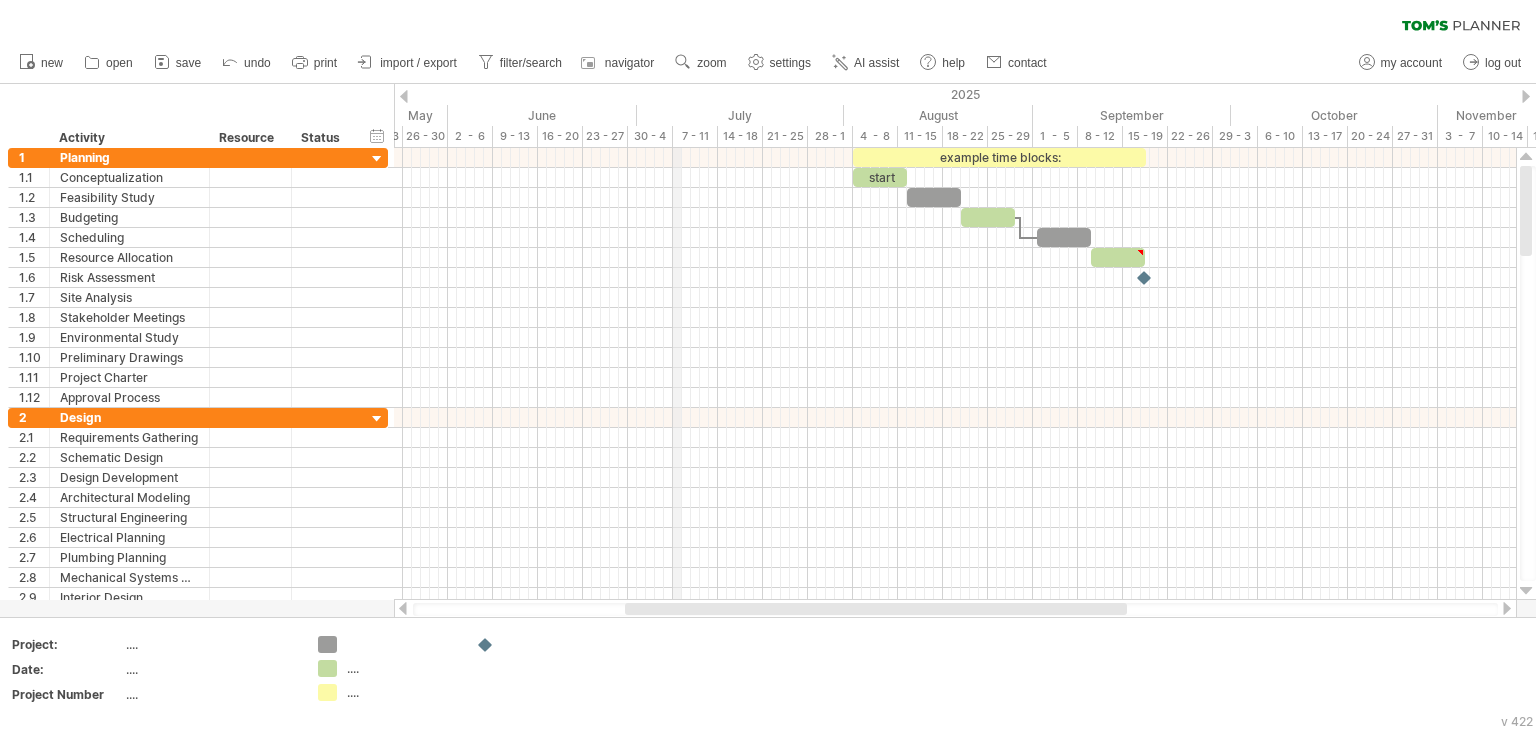 click on "7 - 11" at bounding box center (695, 136) 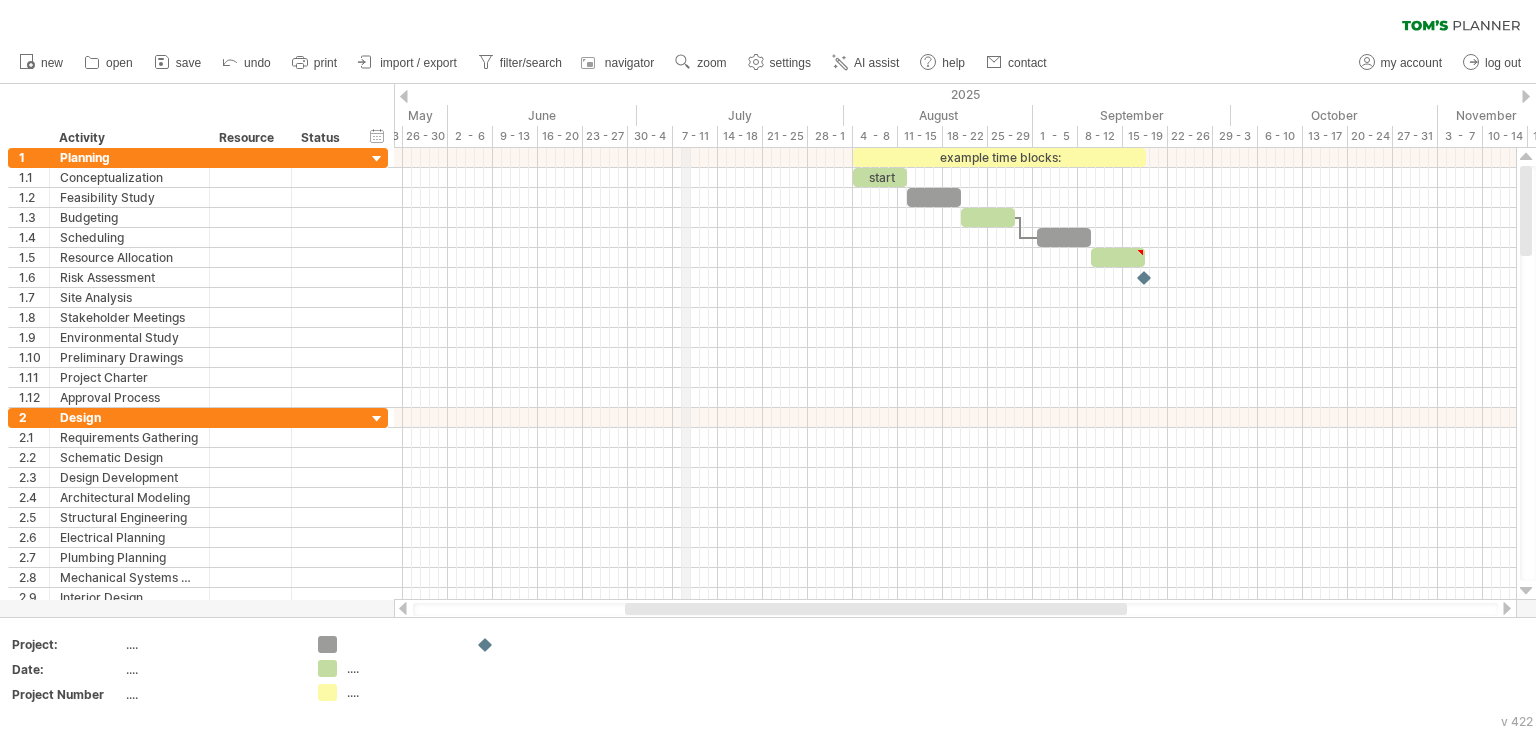 click on "7 - 11" at bounding box center (695, 136) 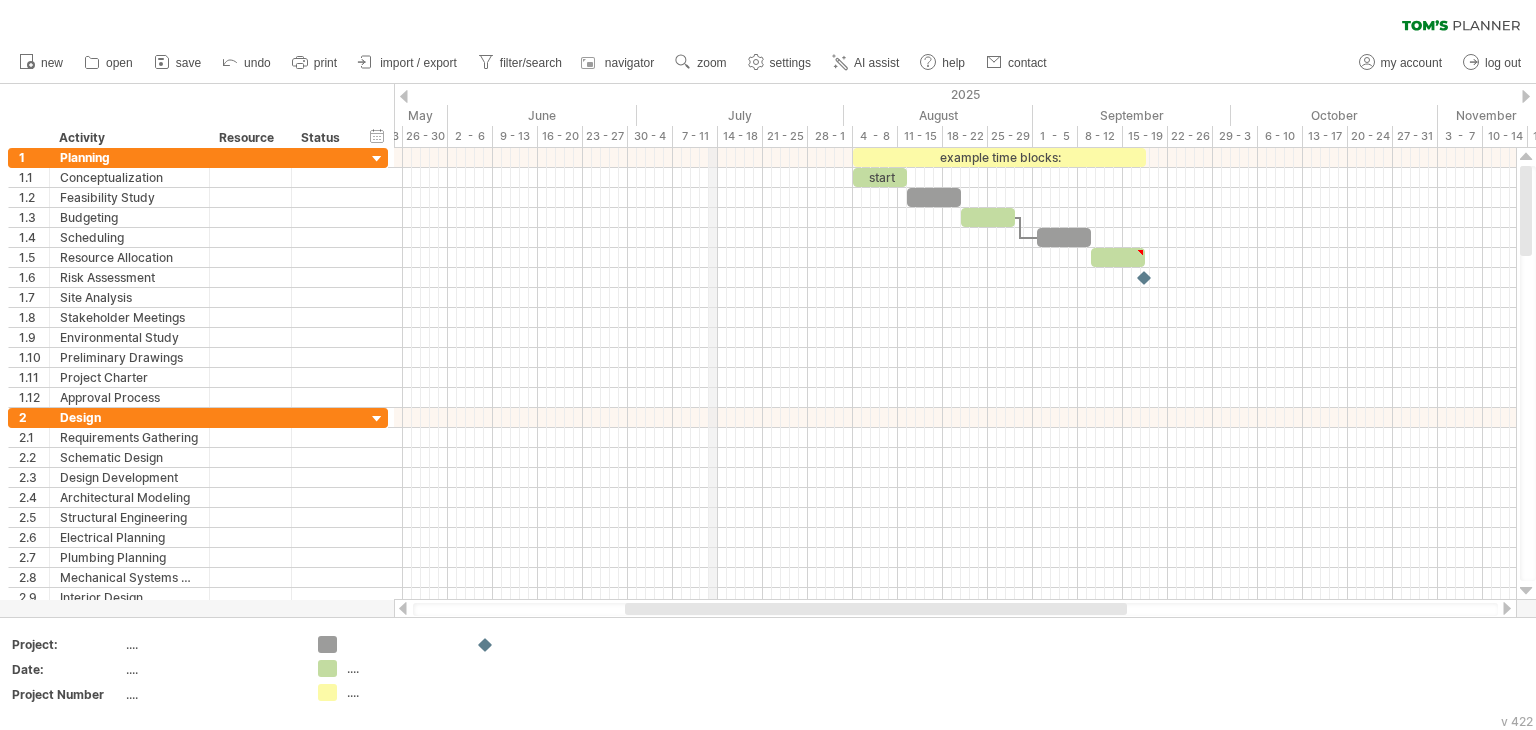 click on "7 - 11" at bounding box center [695, 136] 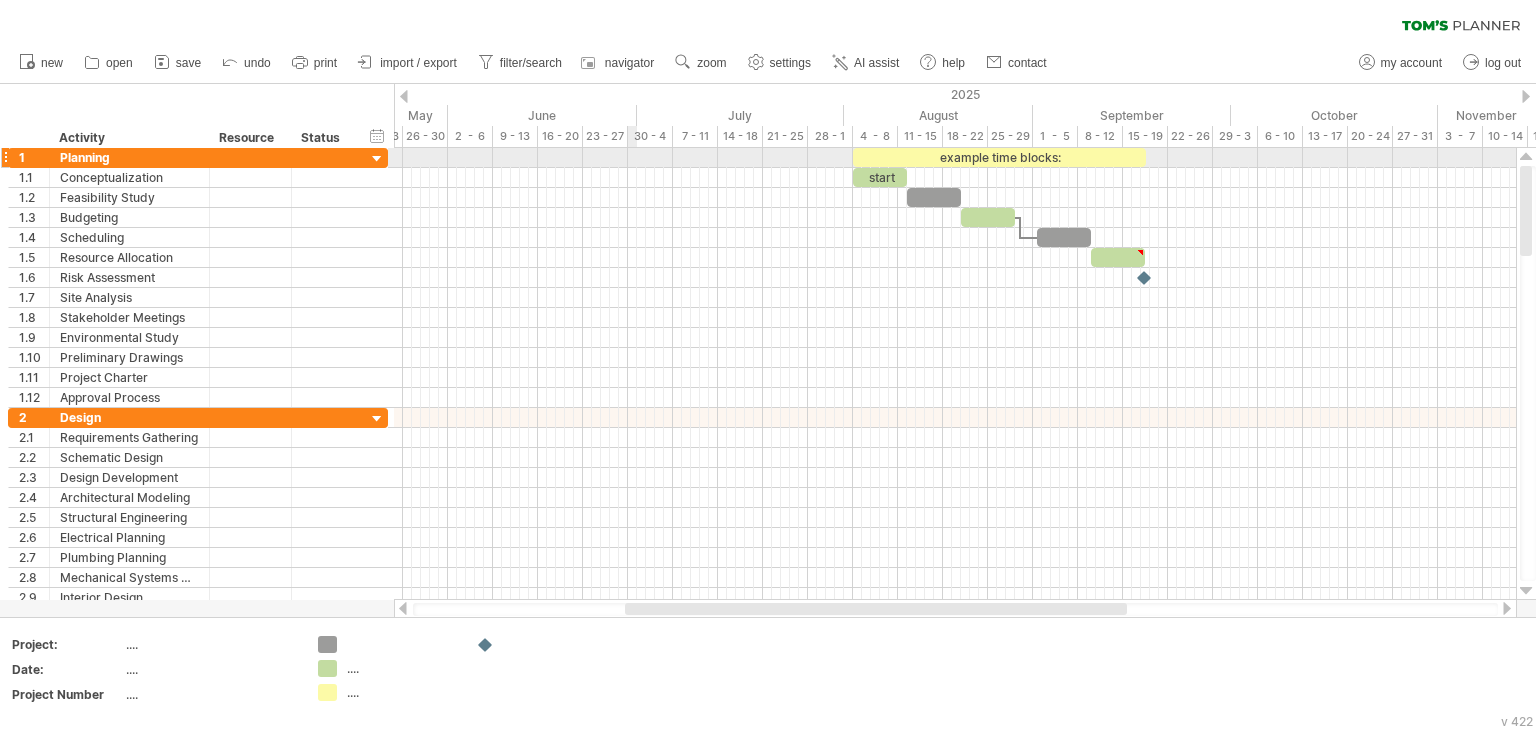 click at bounding box center [955, 158] 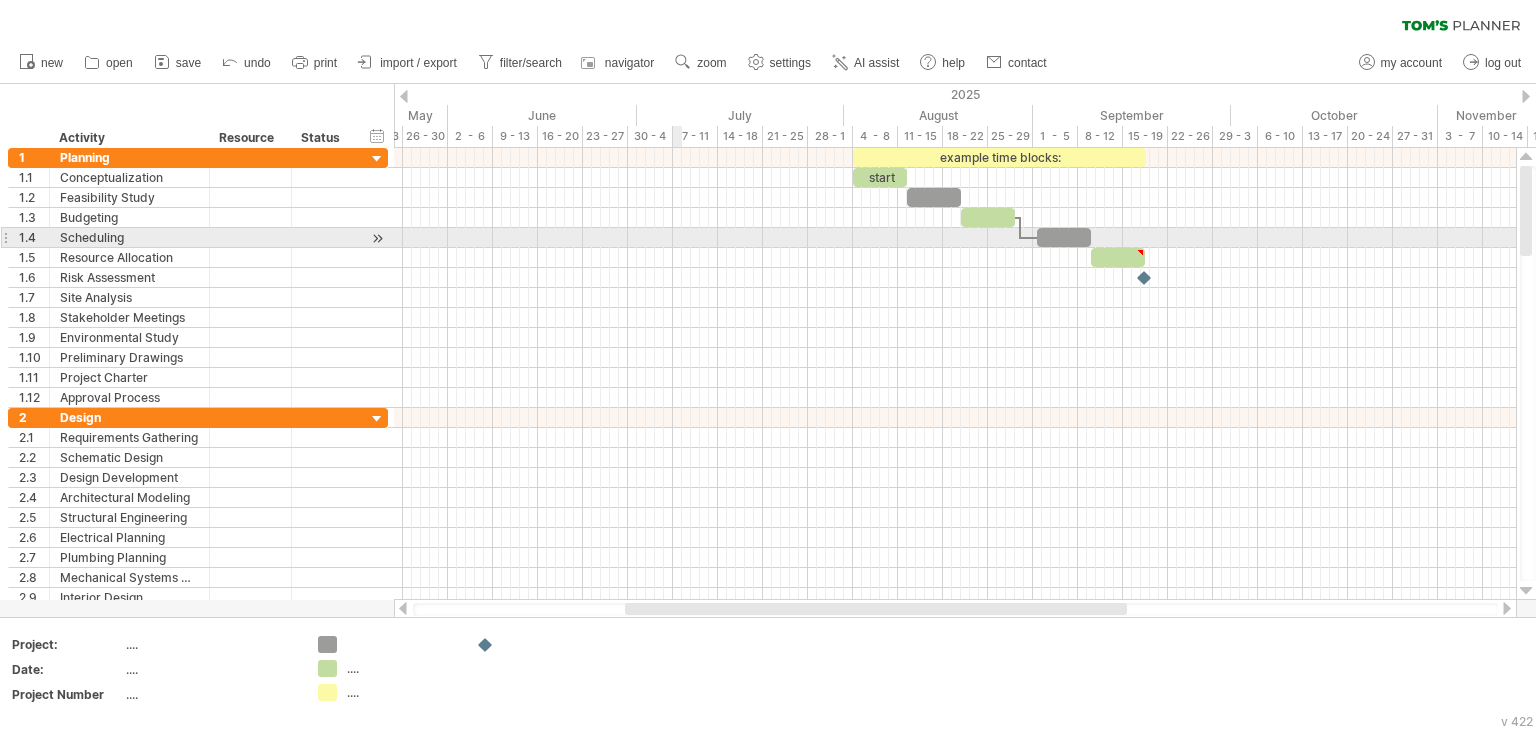 click at bounding box center [955, 238] 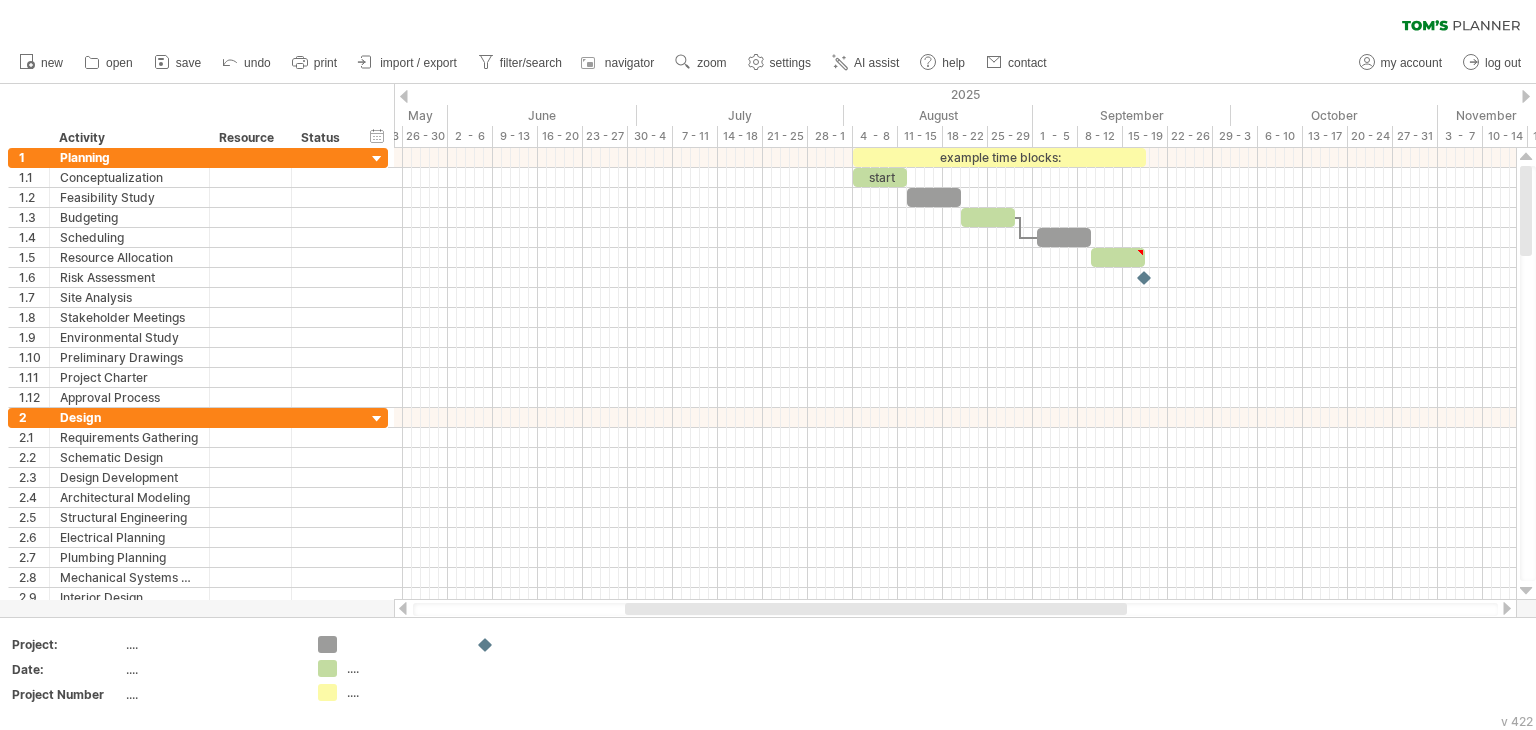 drag, startPoint x: 1528, startPoint y: 235, endPoint x: 1530, endPoint y: 136, distance: 99.0202 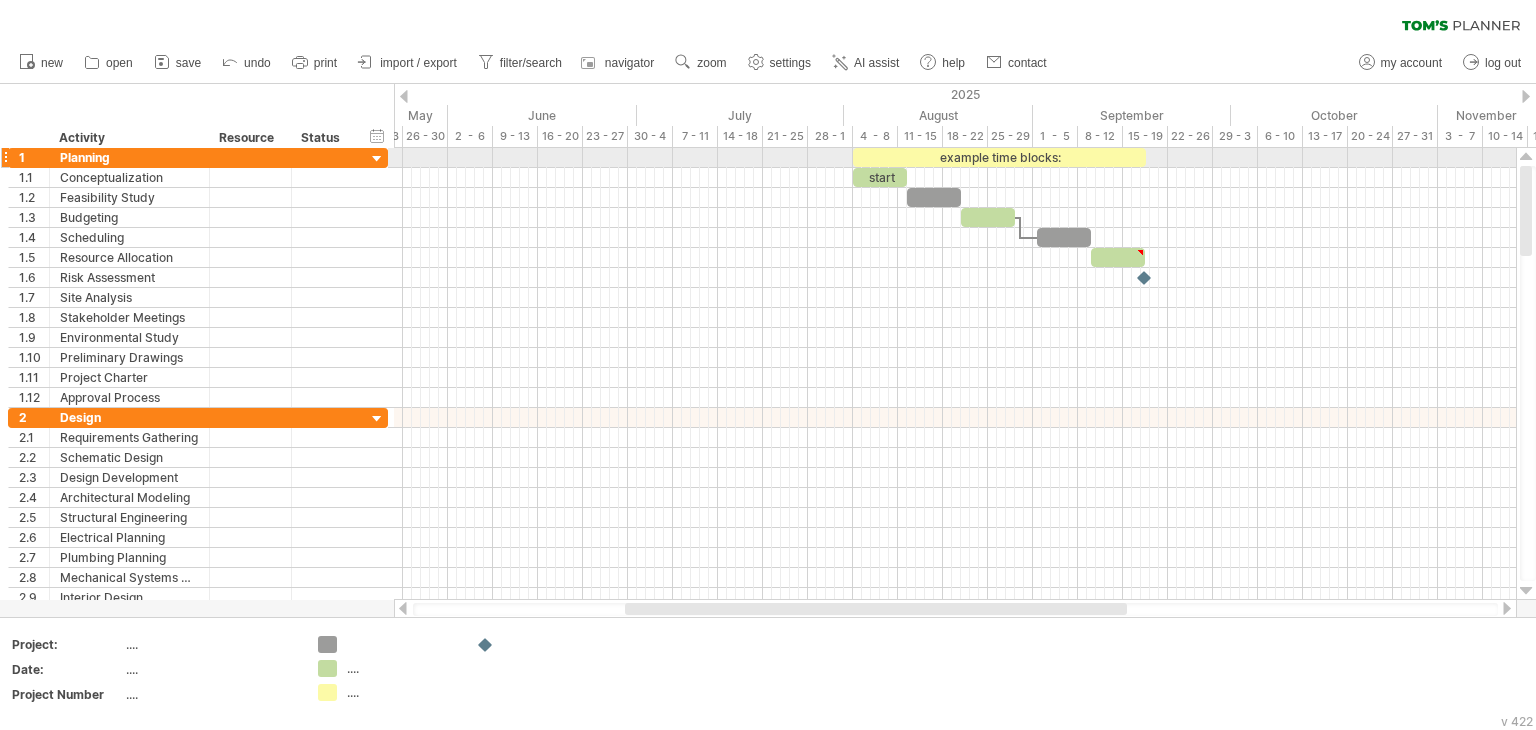 drag, startPoint x: 1525, startPoint y: 181, endPoint x: 1528, endPoint y: 137, distance: 44.102154 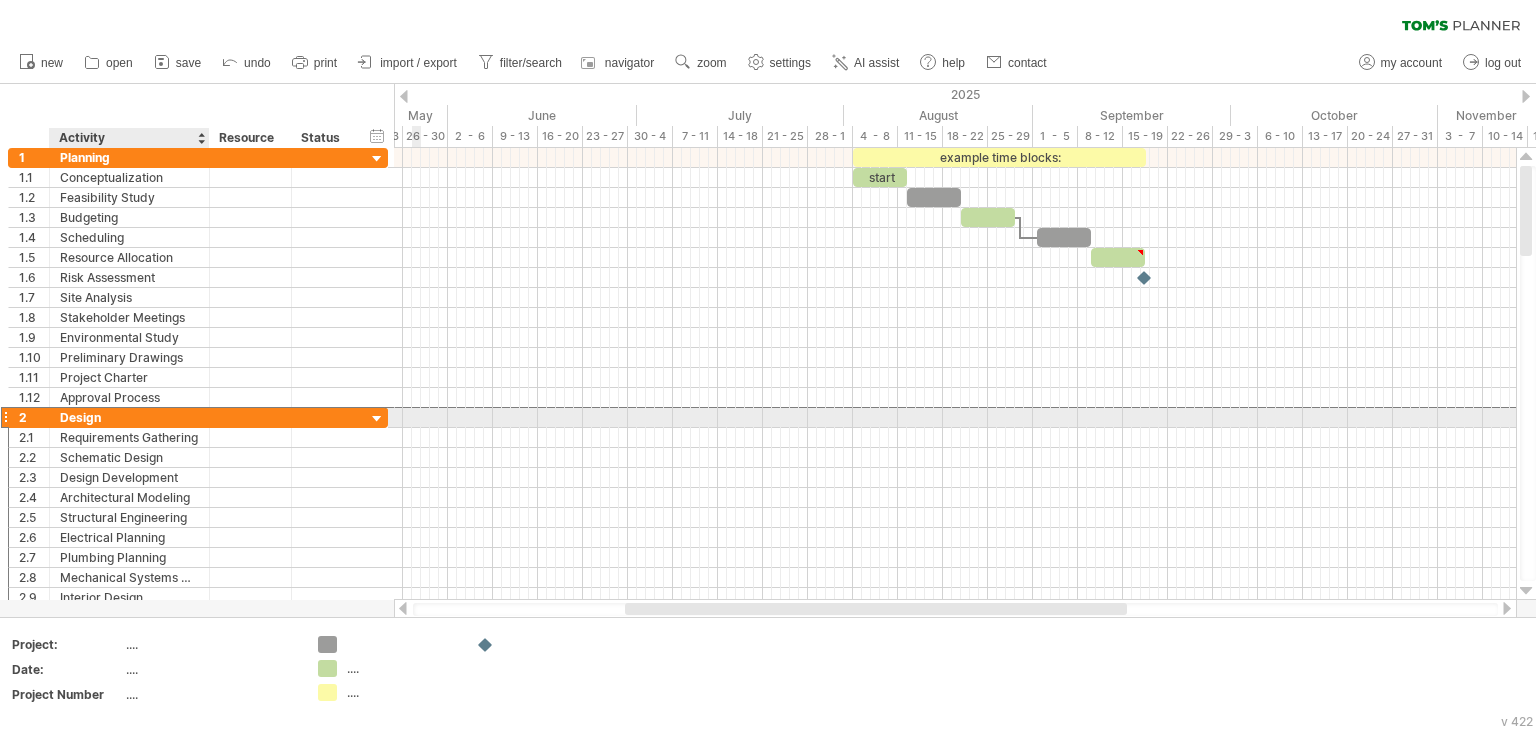 click at bounding box center [251, 417] 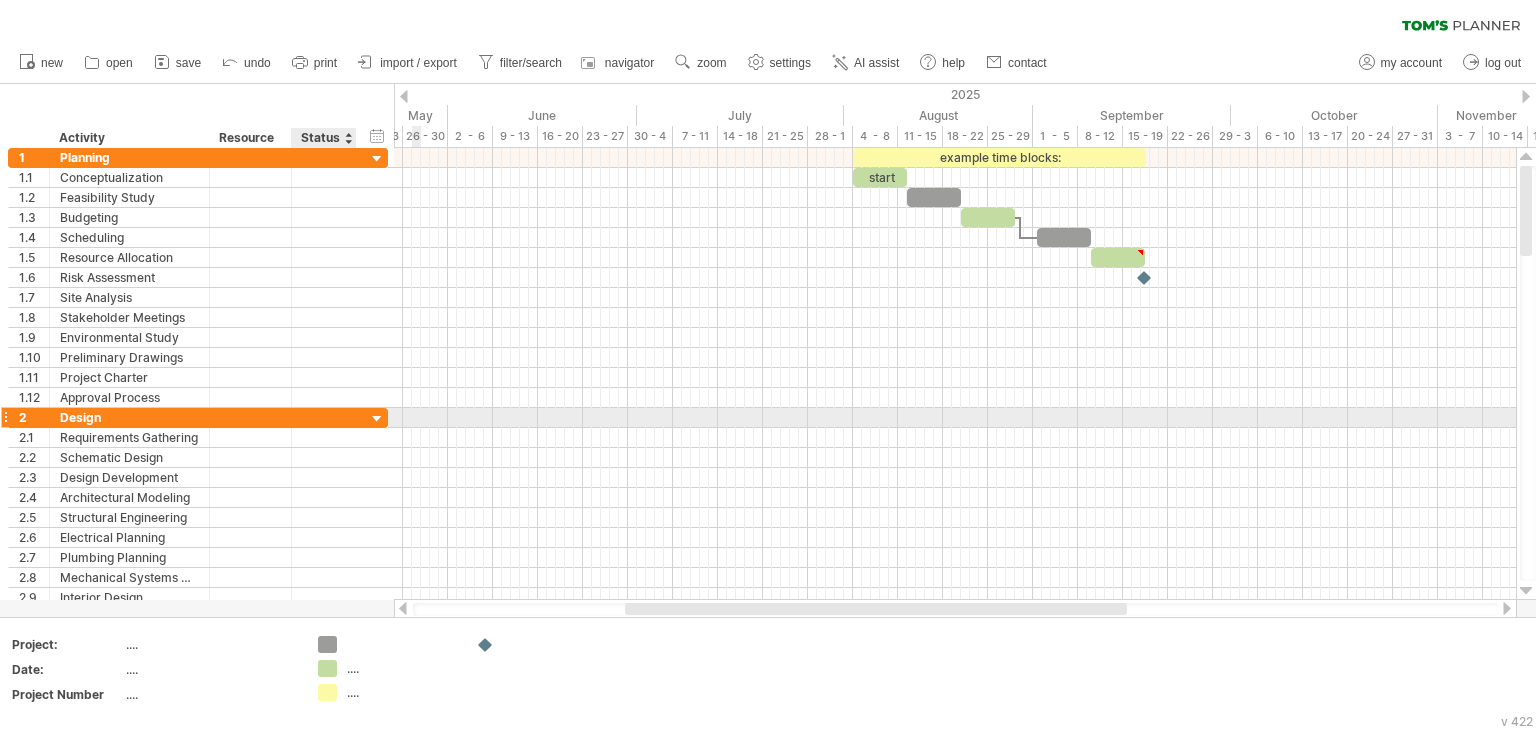 click at bounding box center [377, 419] 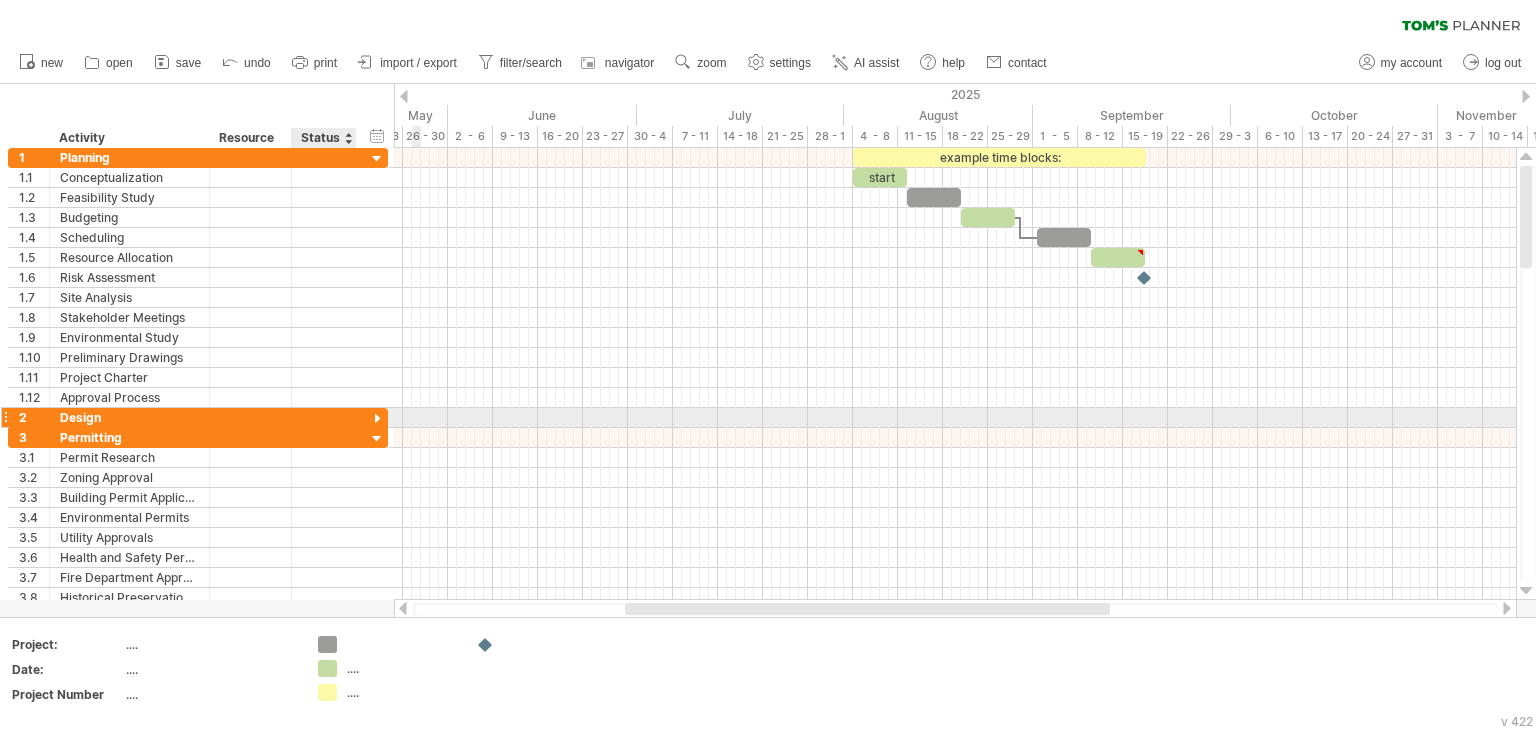 click at bounding box center (377, 419) 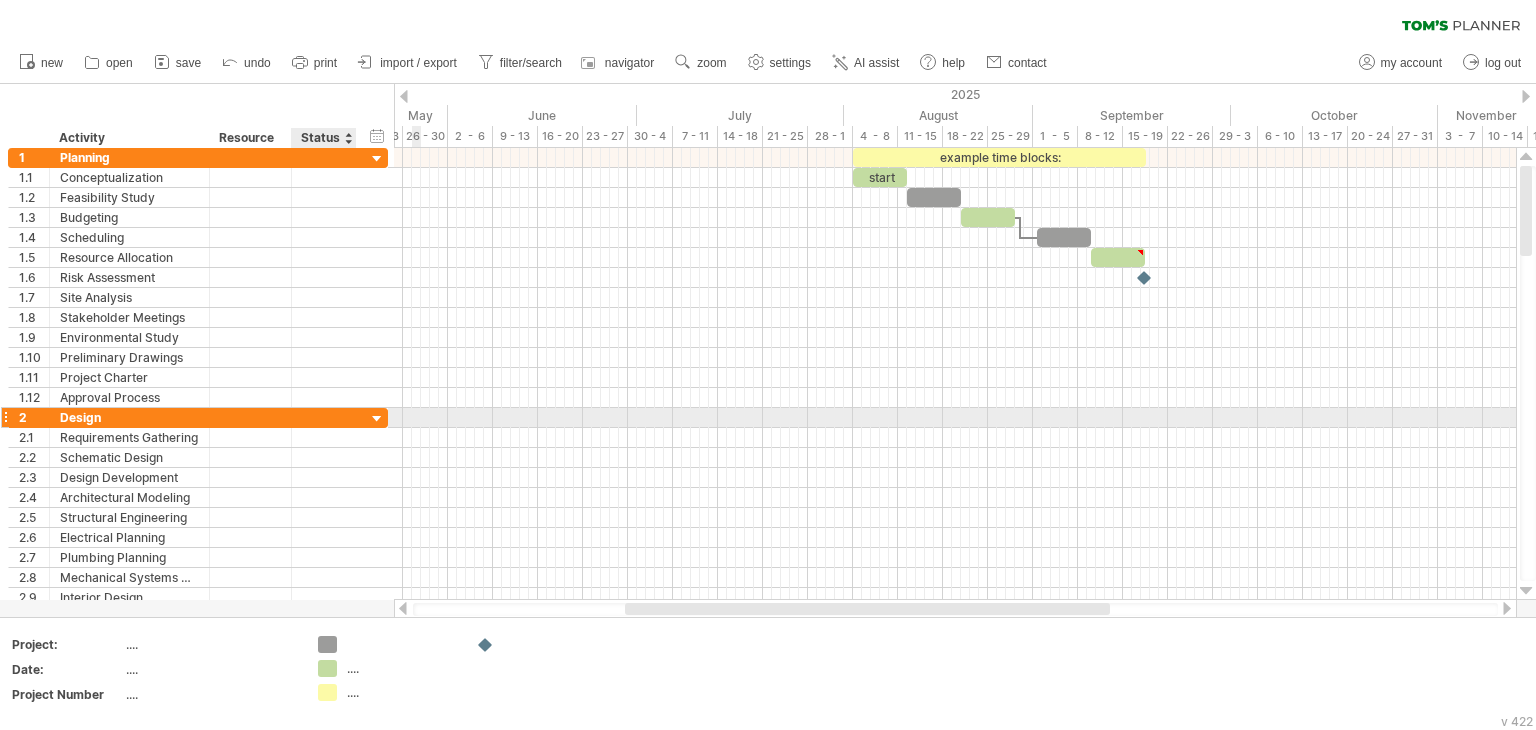 click at bounding box center (377, 419) 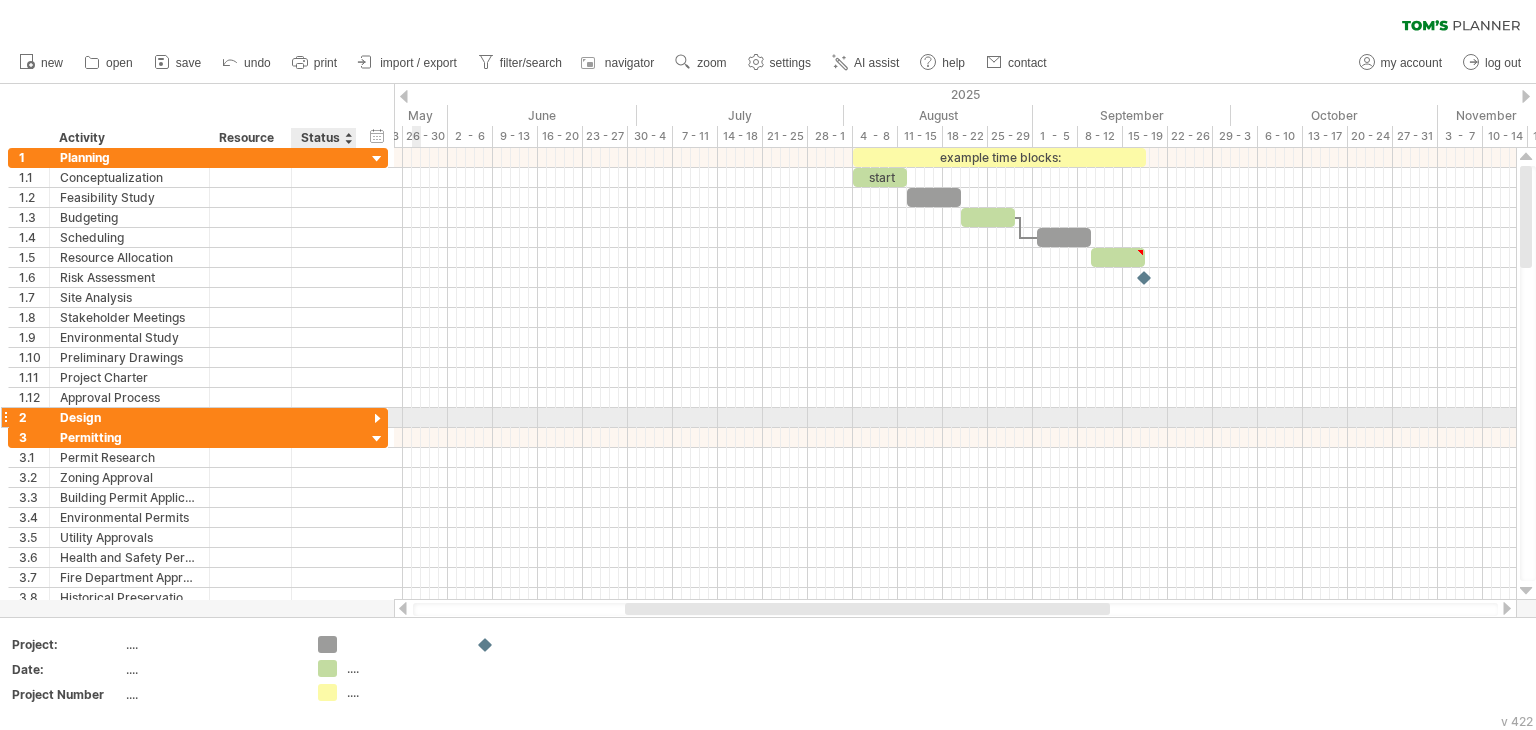 click at bounding box center [377, 419] 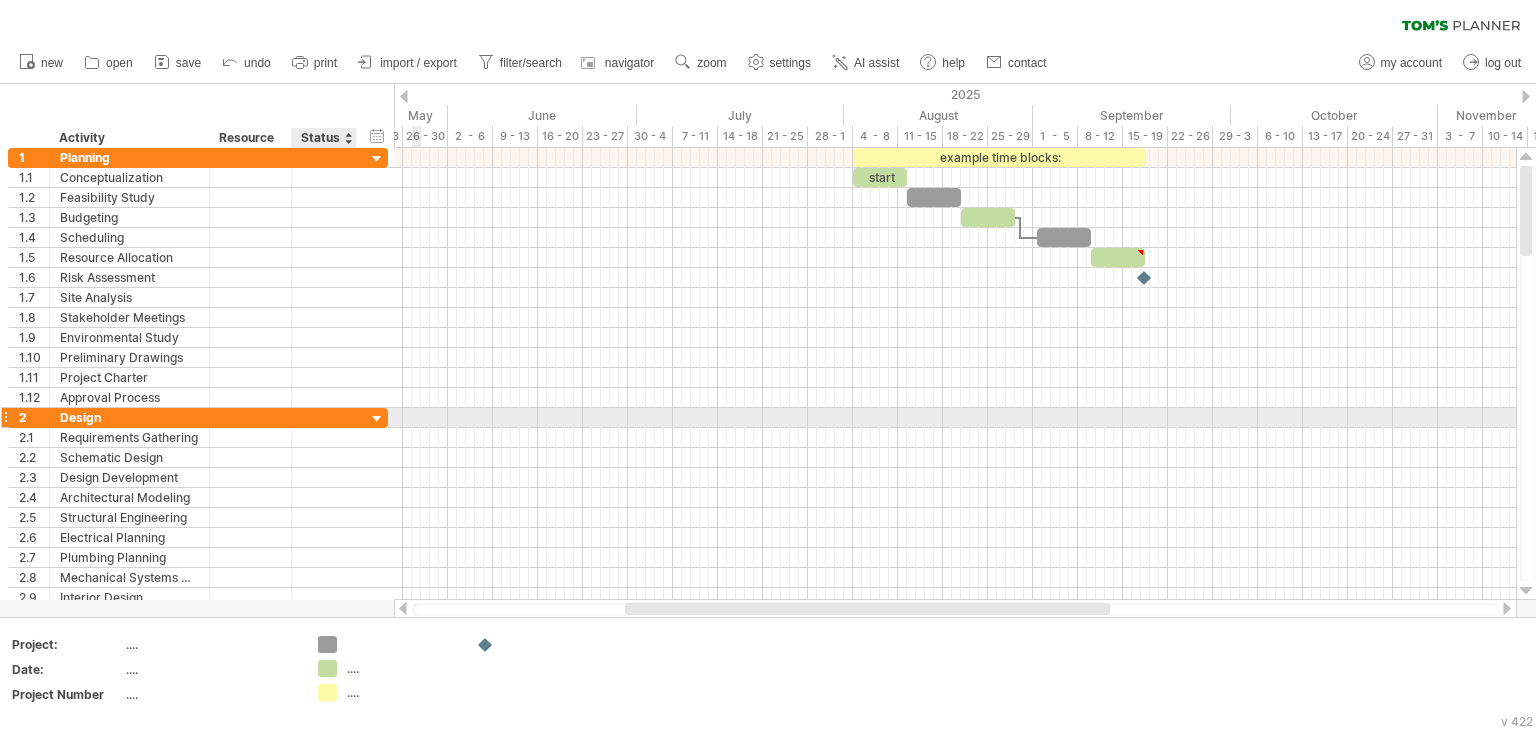 click at bounding box center (377, 419) 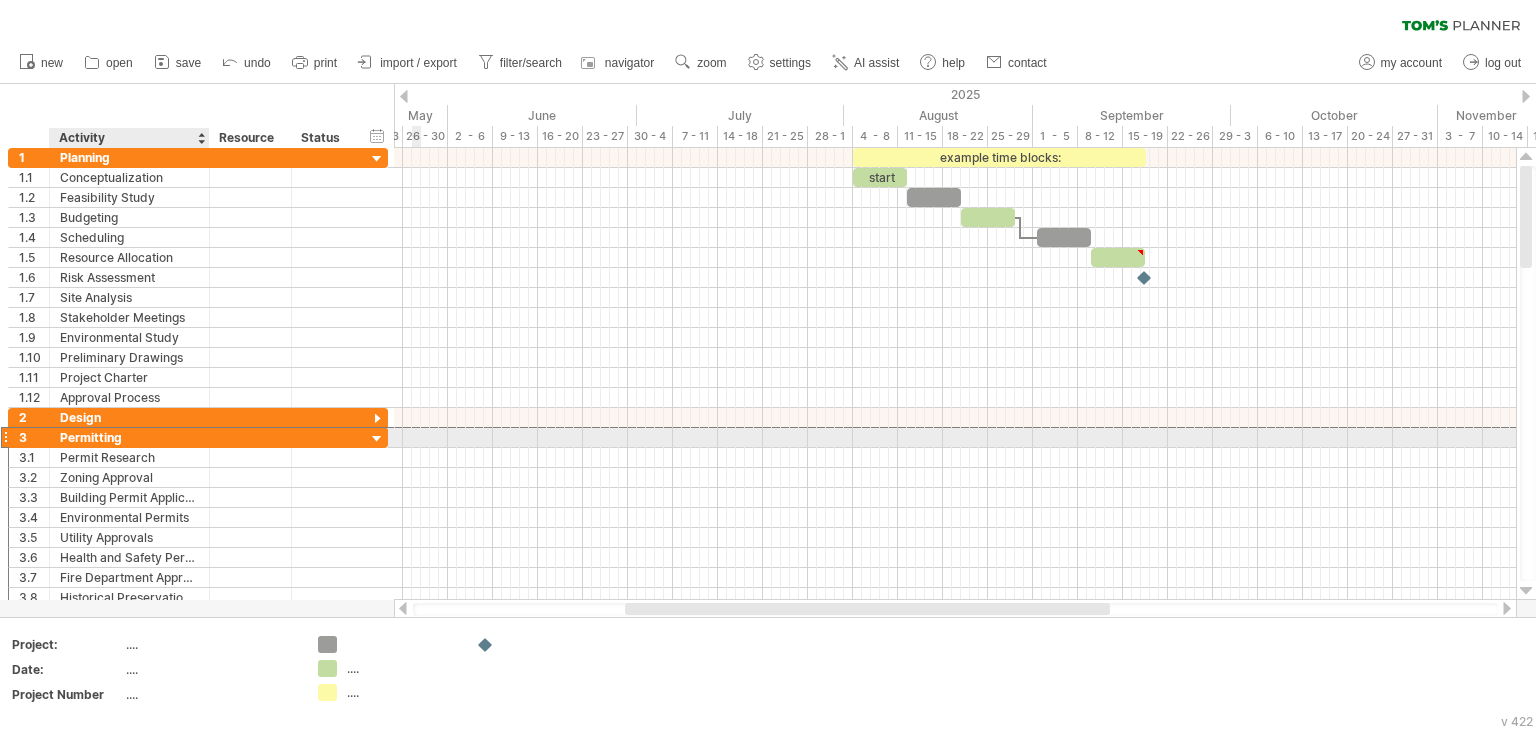 click on "Permitting" at bounding box center [129, 437] 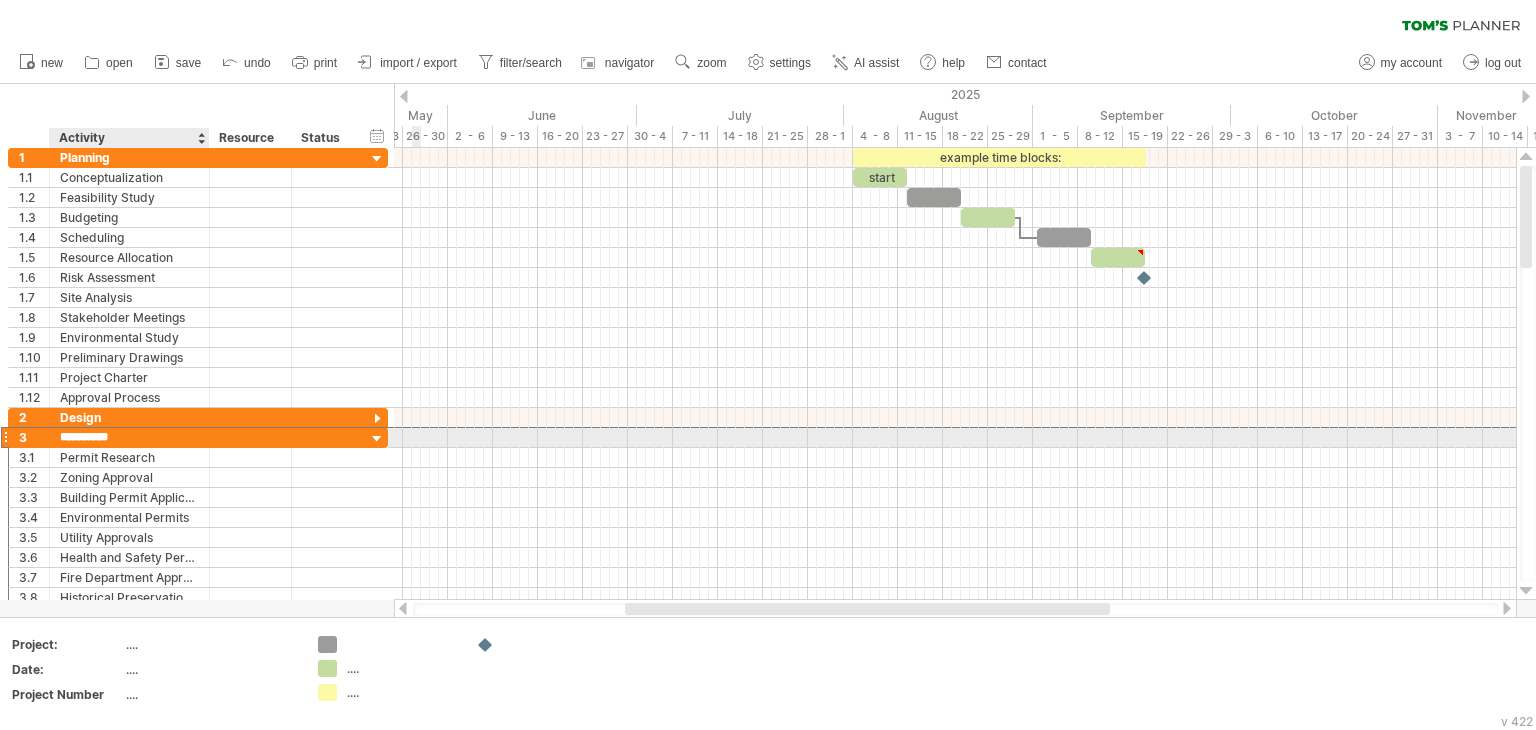 click on "**********" at bounding box center (129, 437) 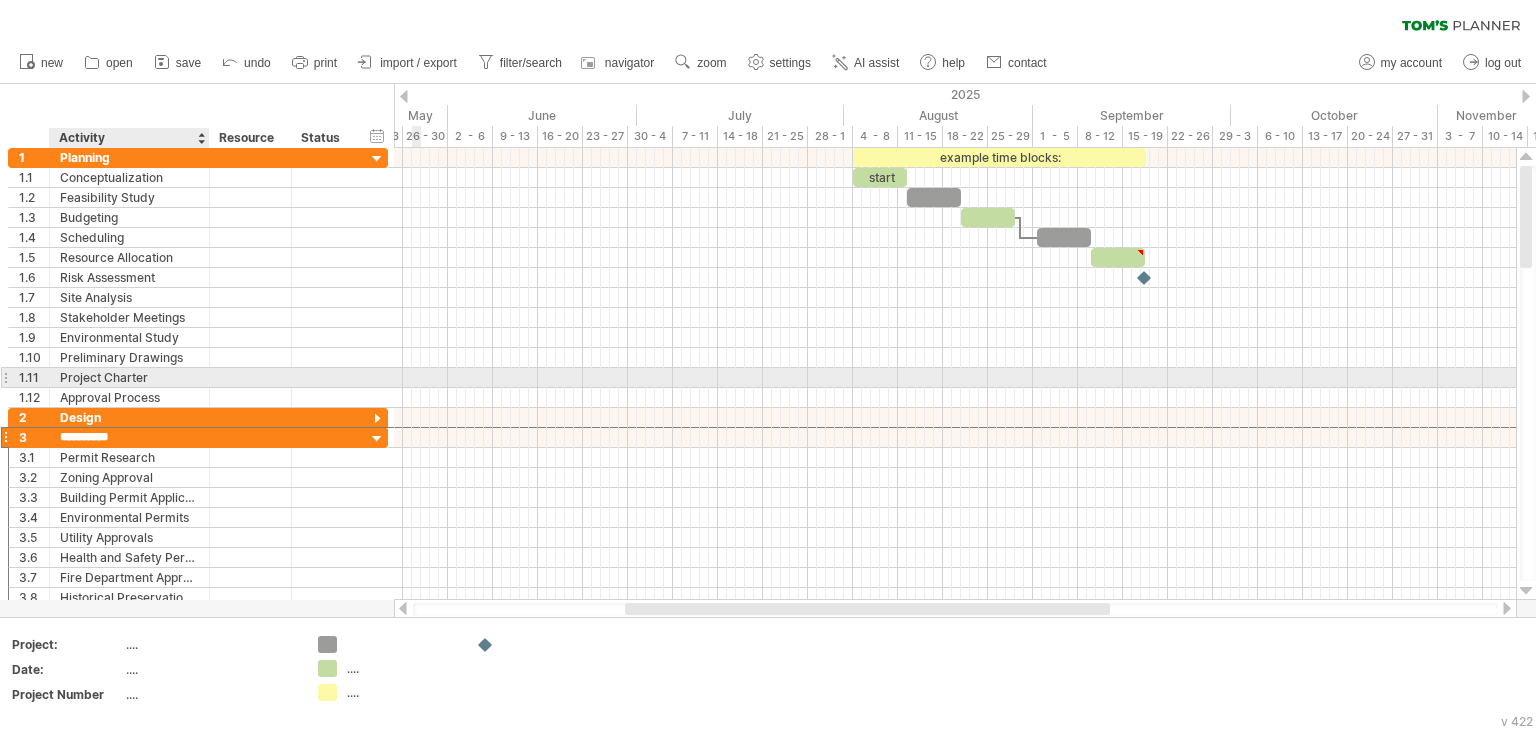 click on "Project Charter" at bounding box center [129, 377] 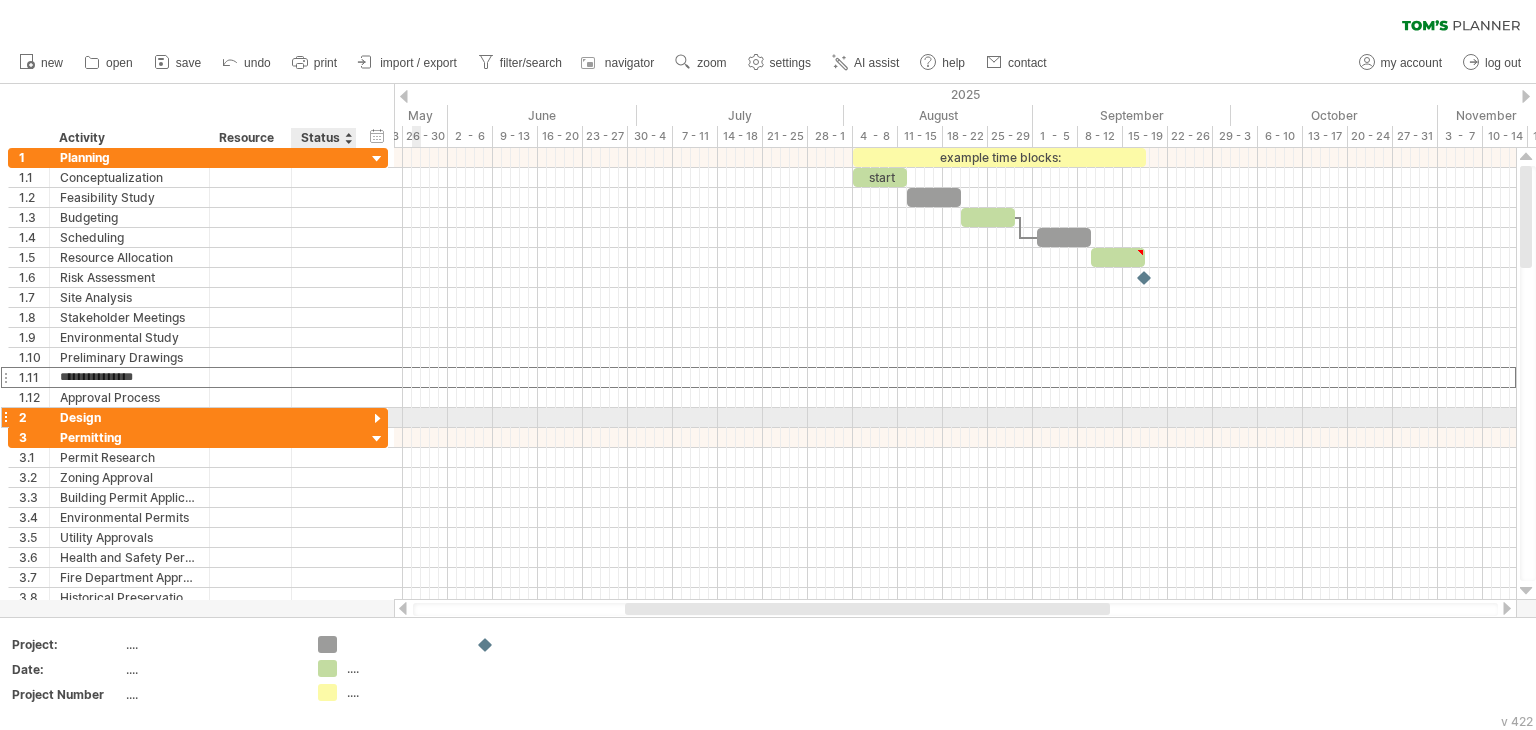 click at bounding box center [377, 419] 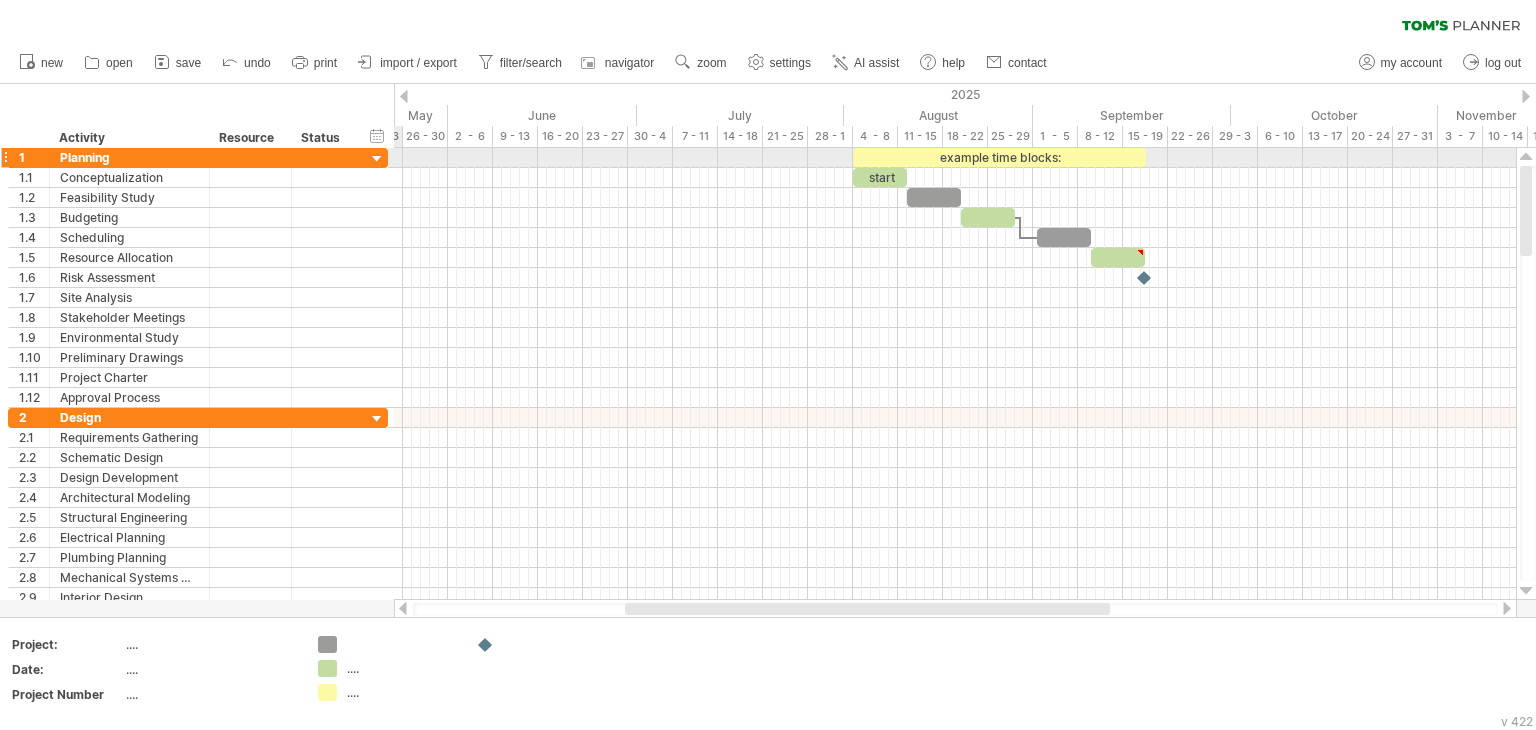 click at bounding box center [377, 159] 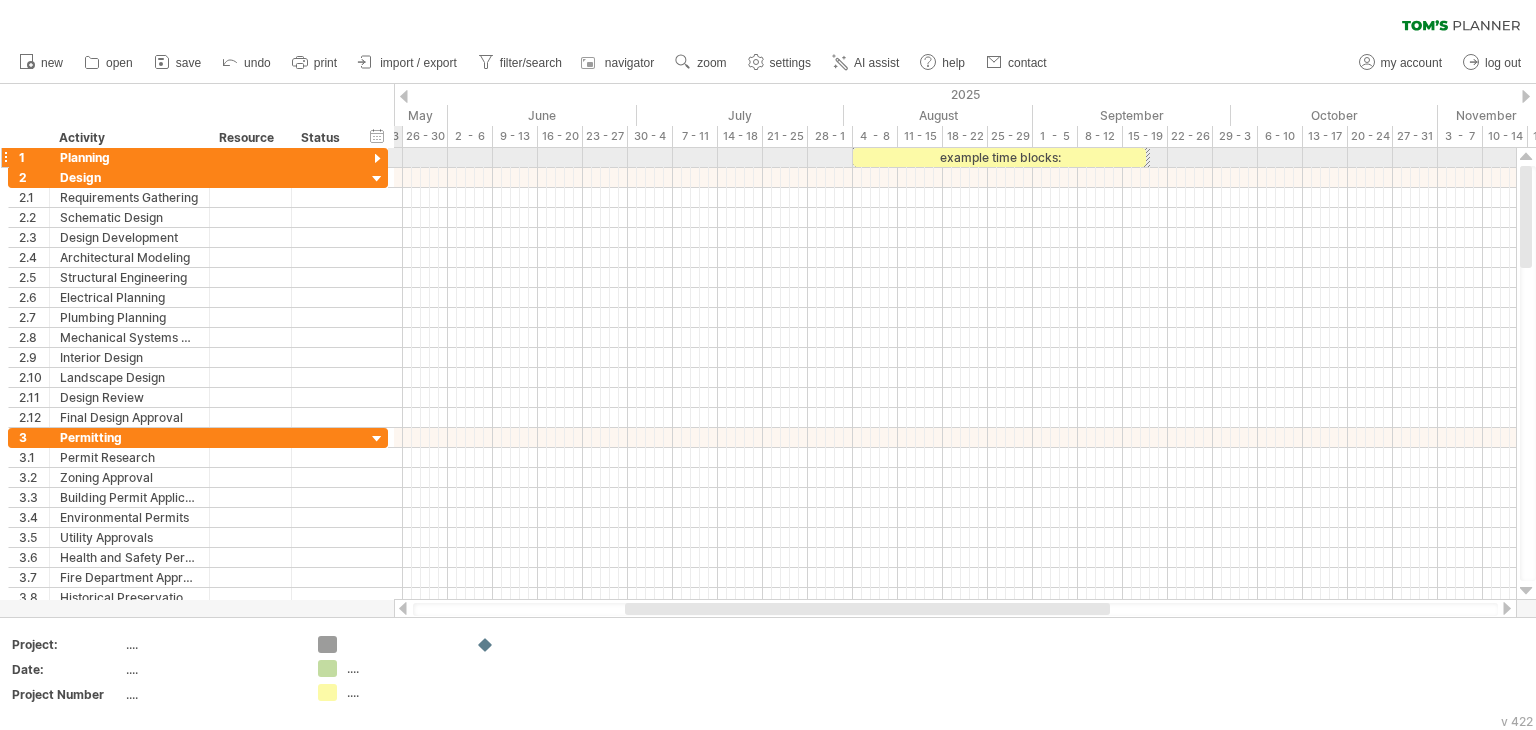 click at bounding box center [377, 159] 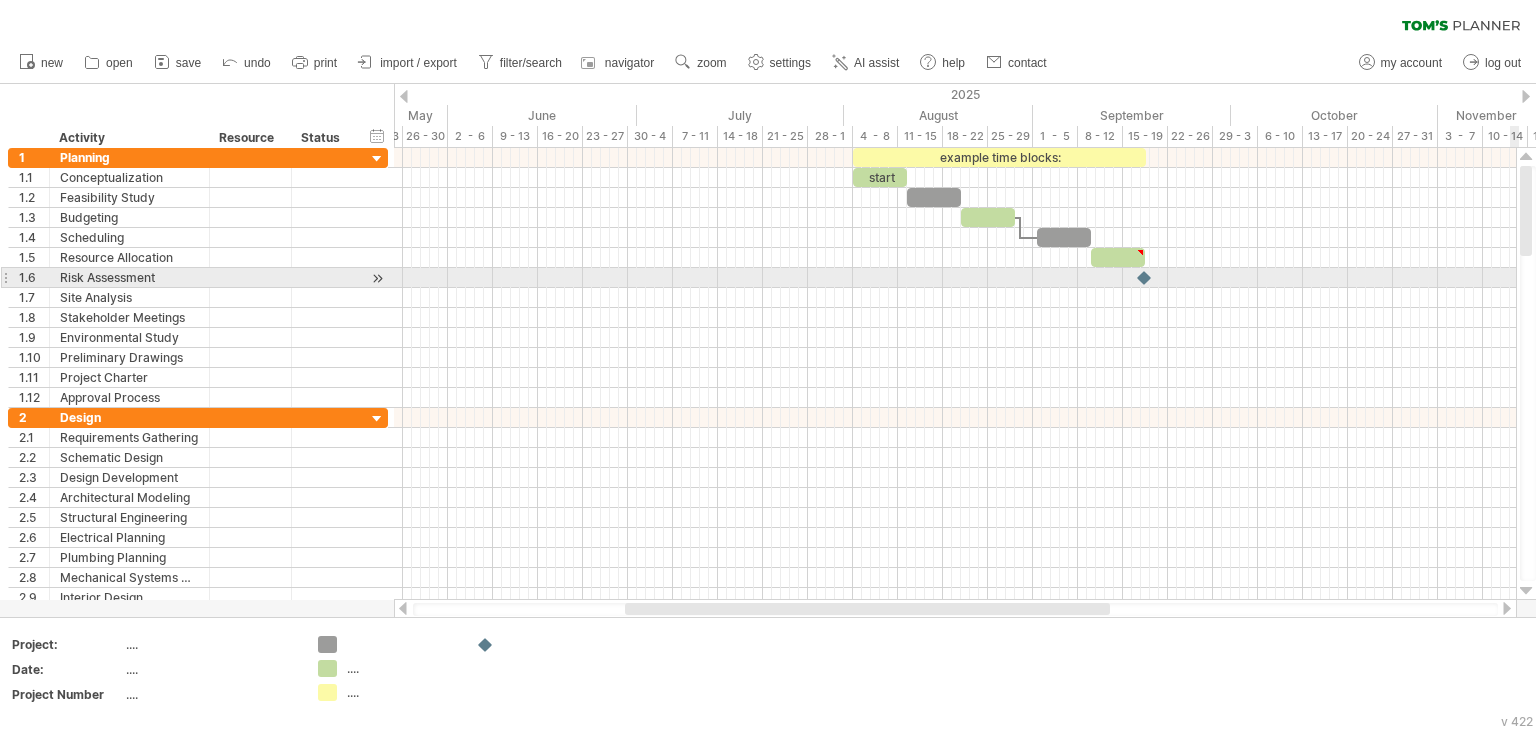 drag, startPoint x: 1534, startPoint y: 213, endPoint x: 1534, endPoint y: 269, distance: 56 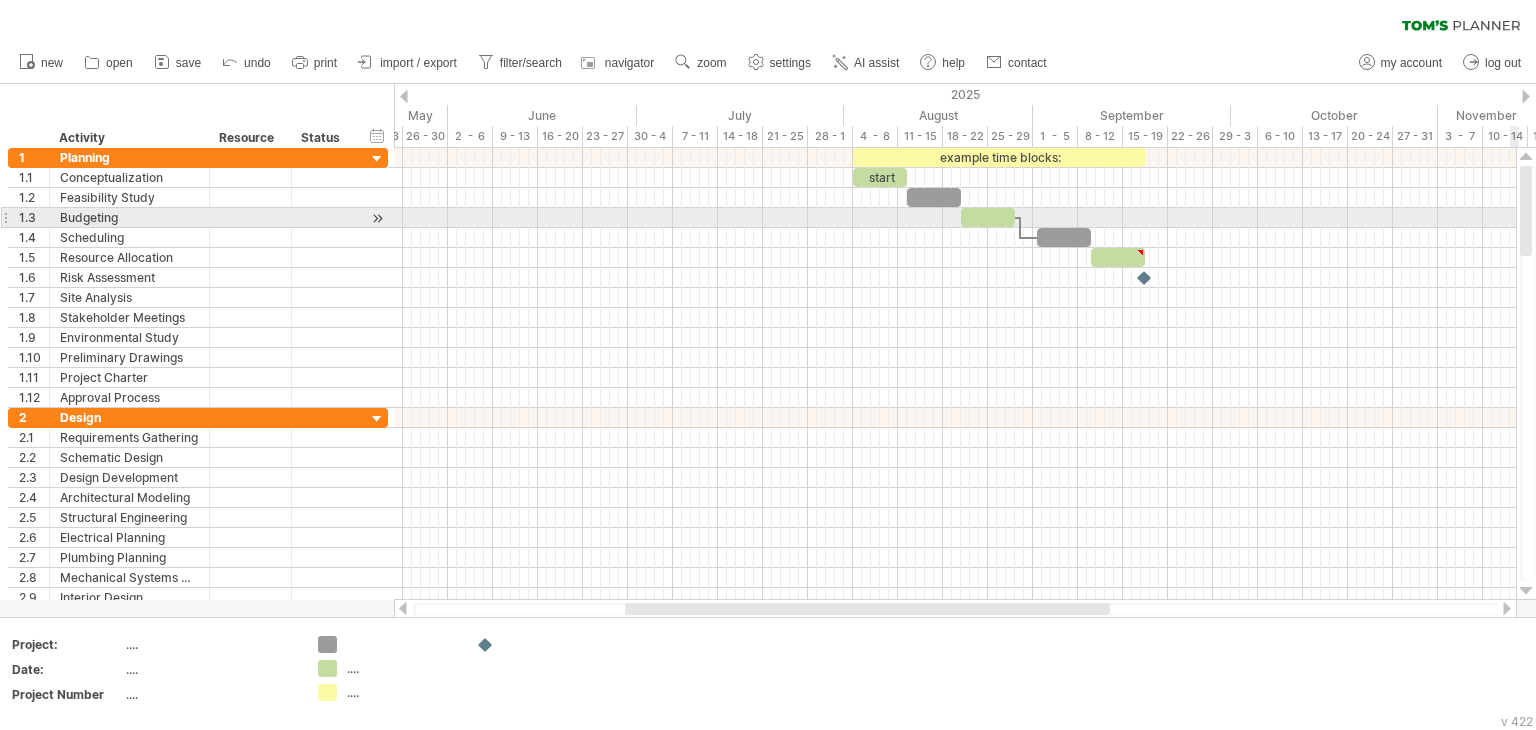 drag, startPoint x: 1529, startPoint y: 249, endPoint x: 1512, endPoint y: 225, distance: 29.410883 